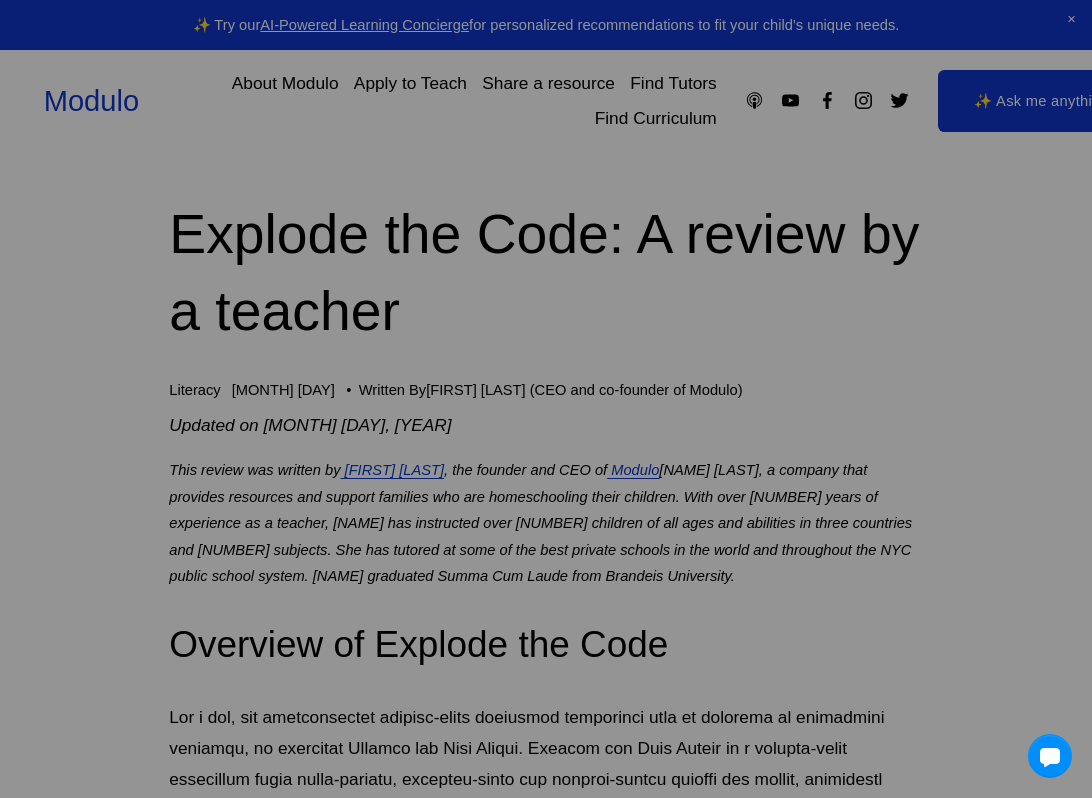 scroll, scrollTop: 399, scrollLeft: 0, axis: vertical 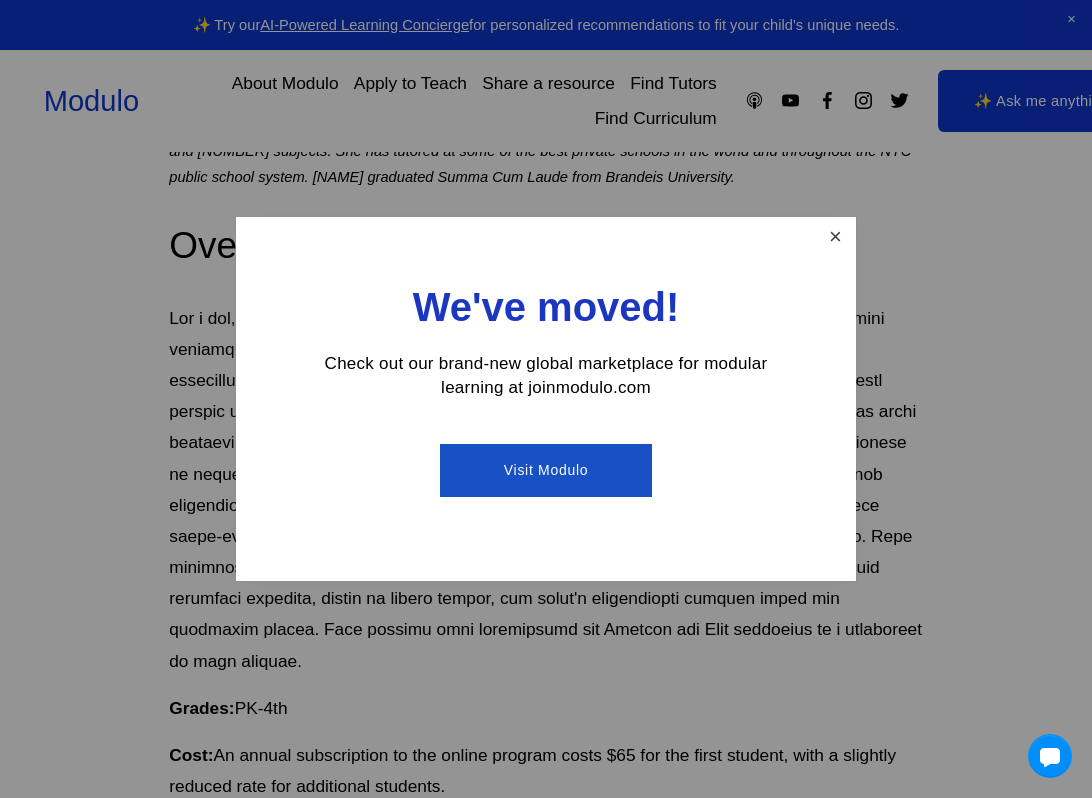 click at bounding box center (835, 237) 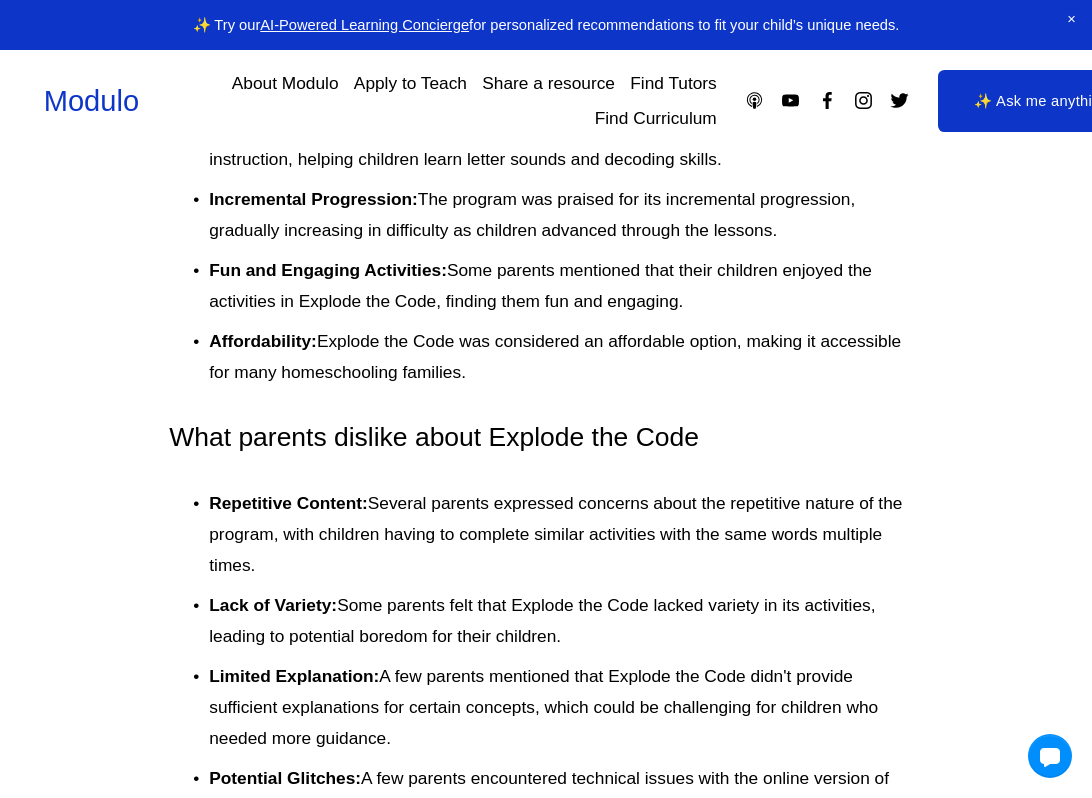 scroll, scrollTop: 2335, scrollLeft: 0, axis: vertical 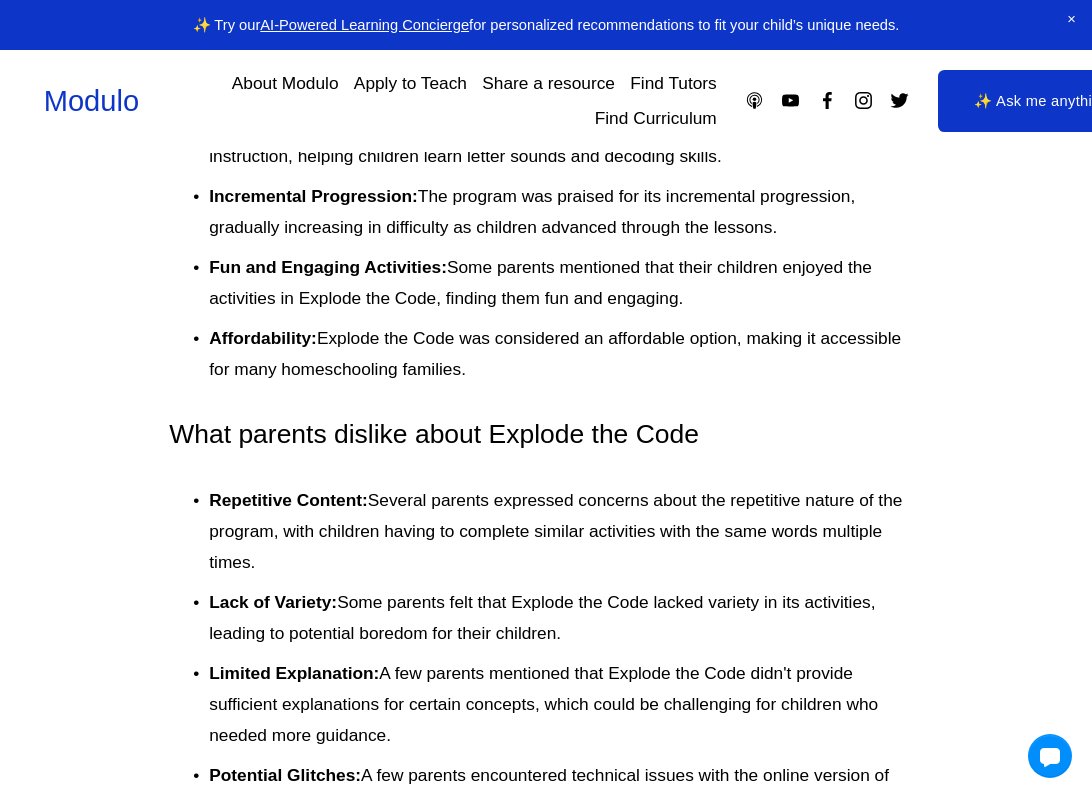 click on "What parents dislike about Explode the Code" at bounding box center [545, 435] 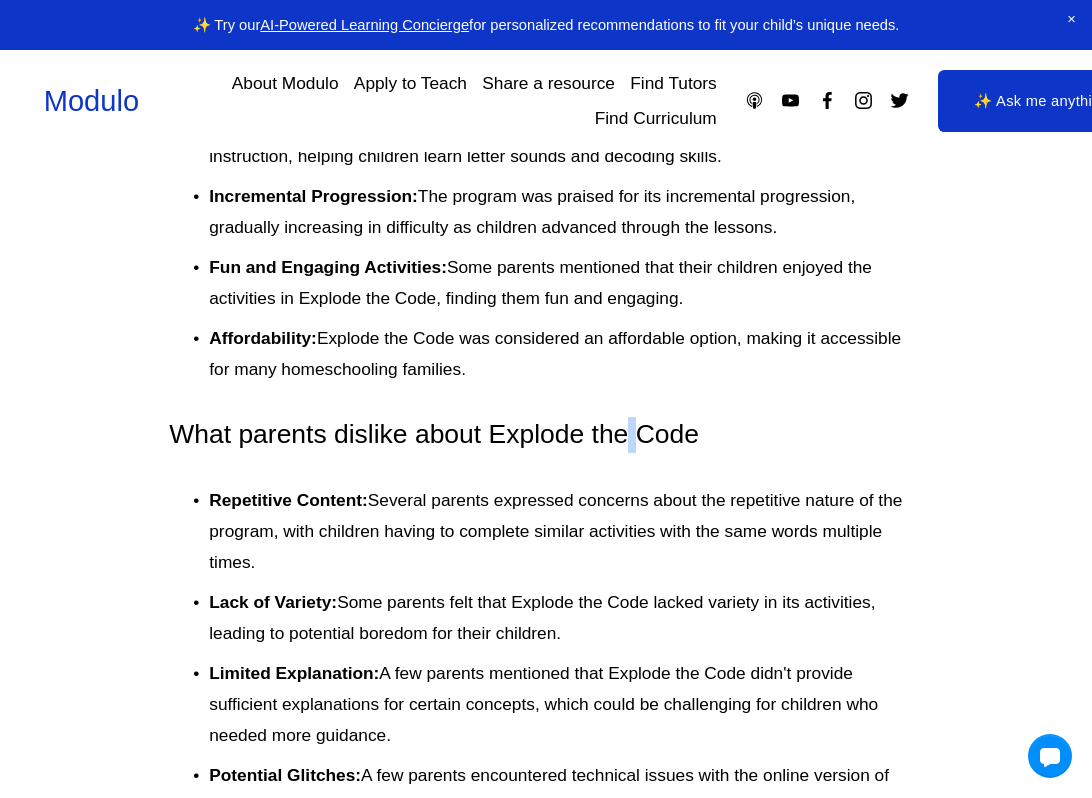 click on "What parents dislike about Explode the Code" at bounding box center [545, 435] 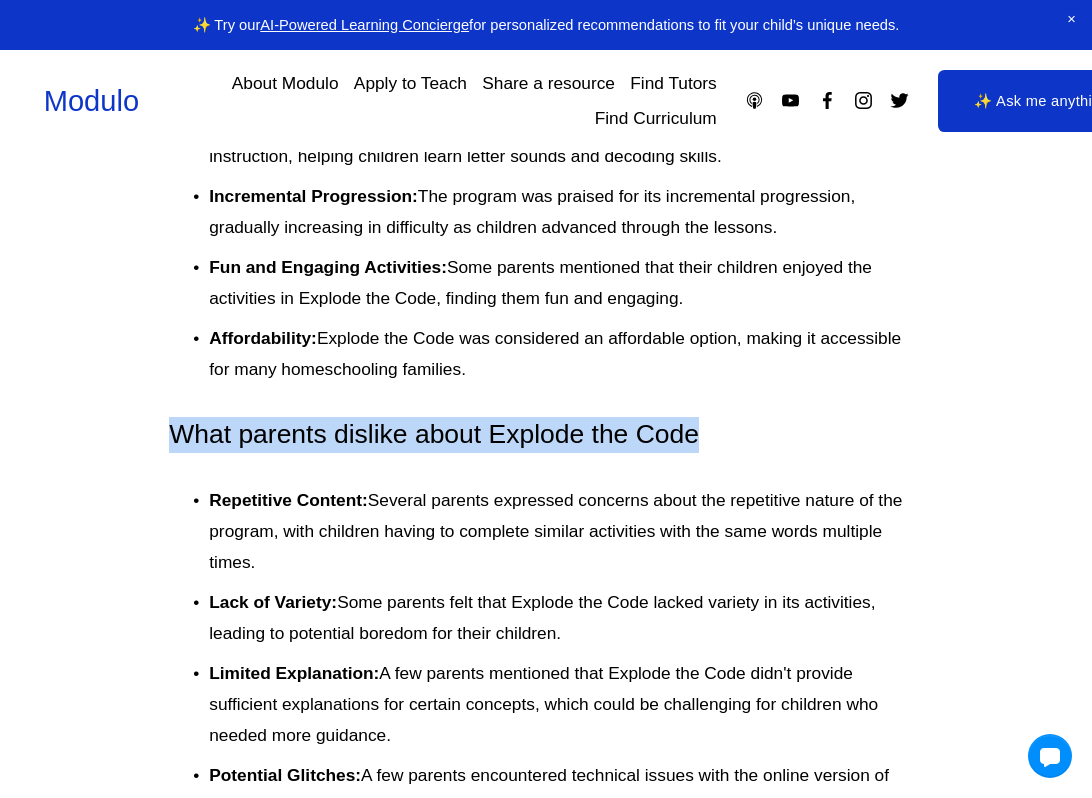 click on "What parents dislike about Explode the Code" at bounding box center (545, 435) 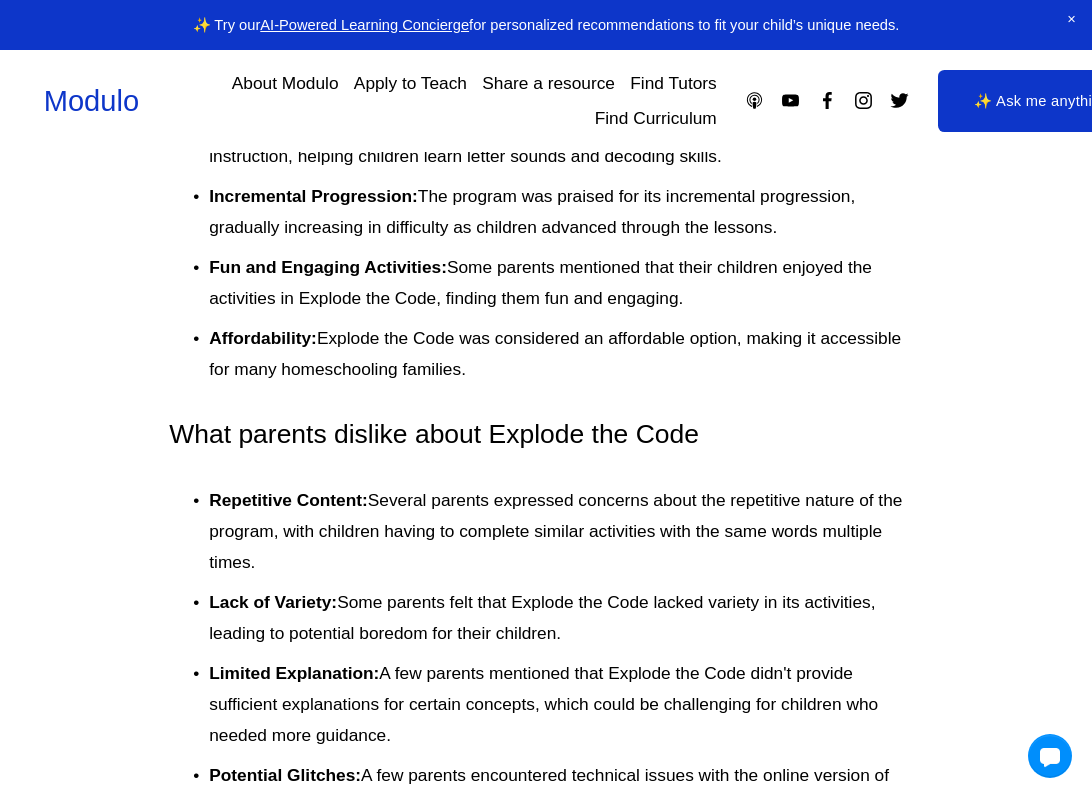 click on "What parents dislike about Explode the Code" at bounding box center (545, 435) 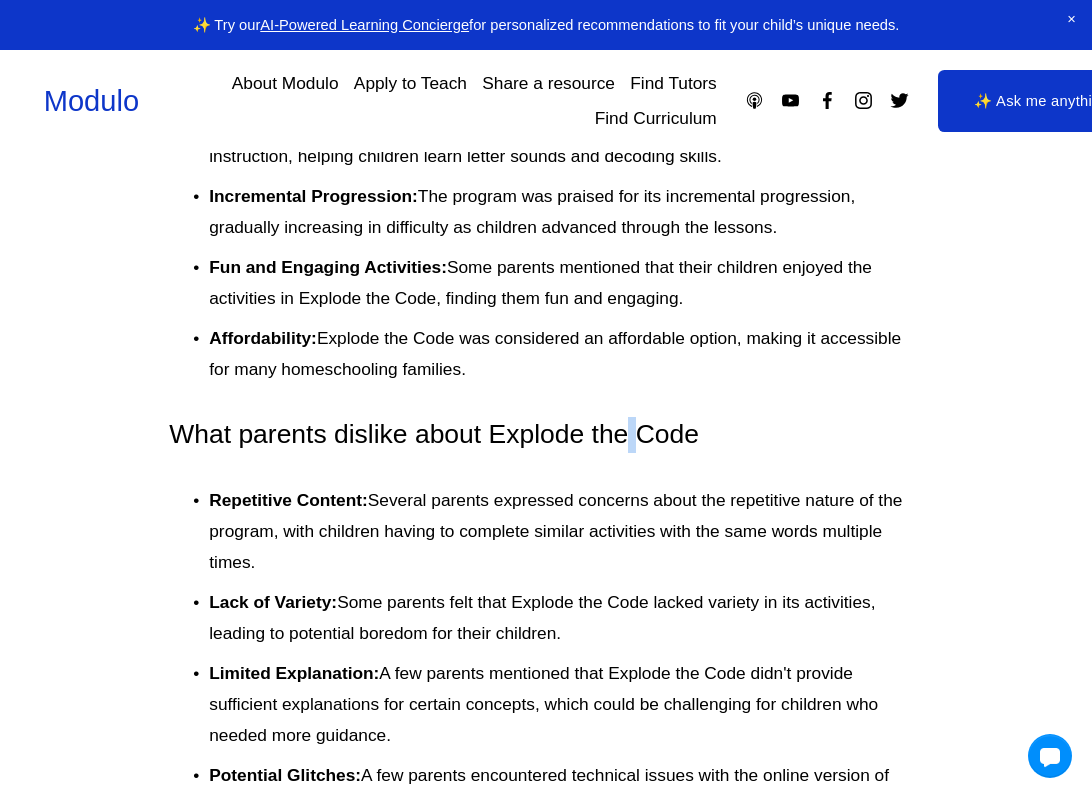 click on "What parents dislike about Explode the Code" at bounding box center [545, 435] 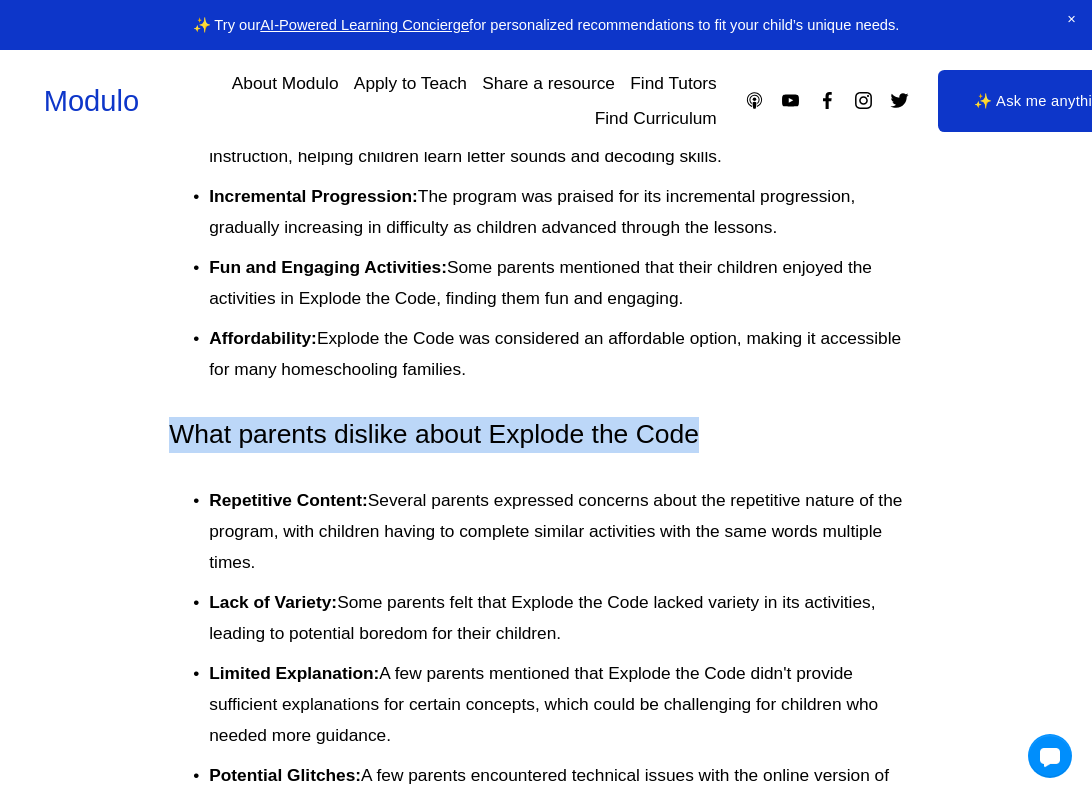 click on "What parents dislike about Explode the Code" at bounding box center [545, 435] 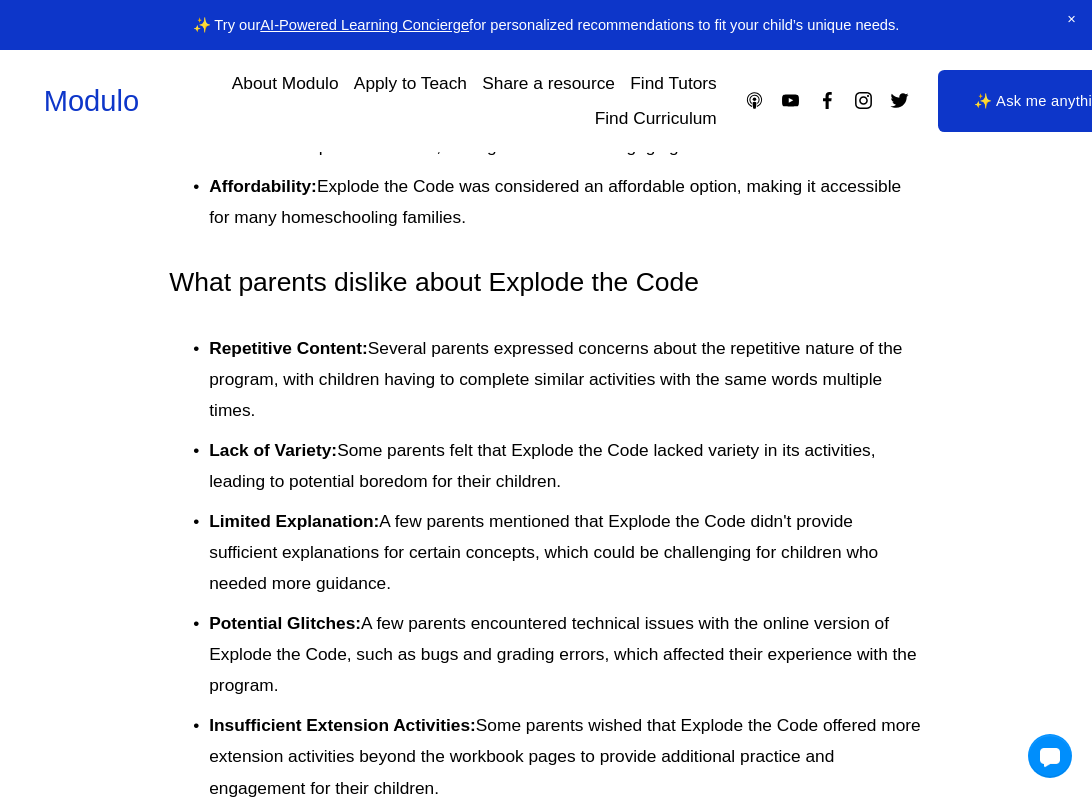 scroll, scrollTop: 2558, scrollLeft: 0, axis: vertical 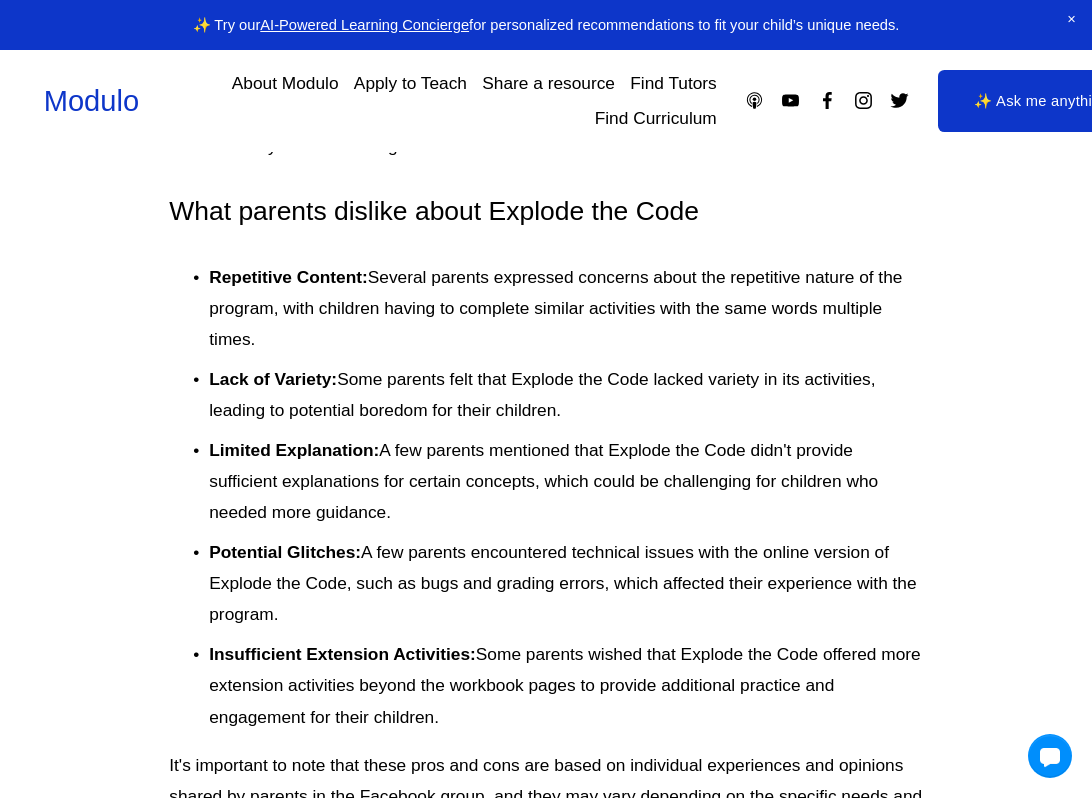 click on "Lack of Variety:  Some parents felt that Explode the Code lacked variety in its activities, leading to potential boredom for their children." at bounding box center (565, 395) 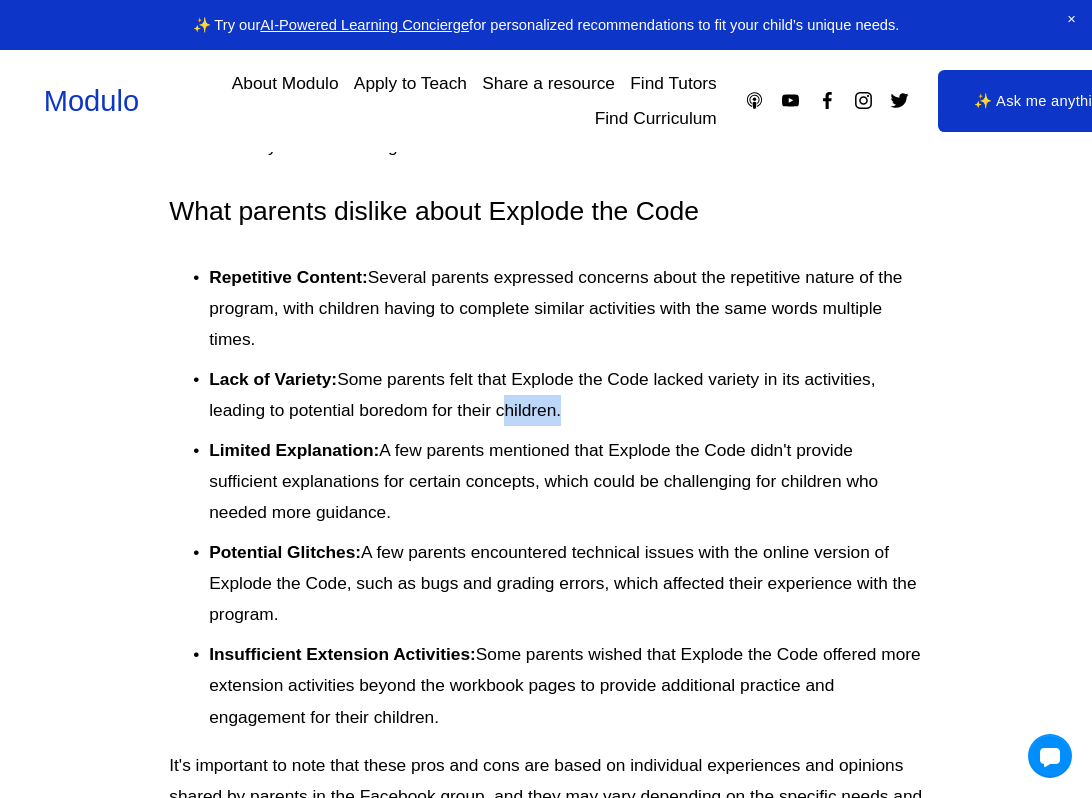 click on "Lack of Variety:  Some parents felt that Explode the Code lacked variety in its activities, leading to potential boredom for their children." at bounding box center [565, 395] 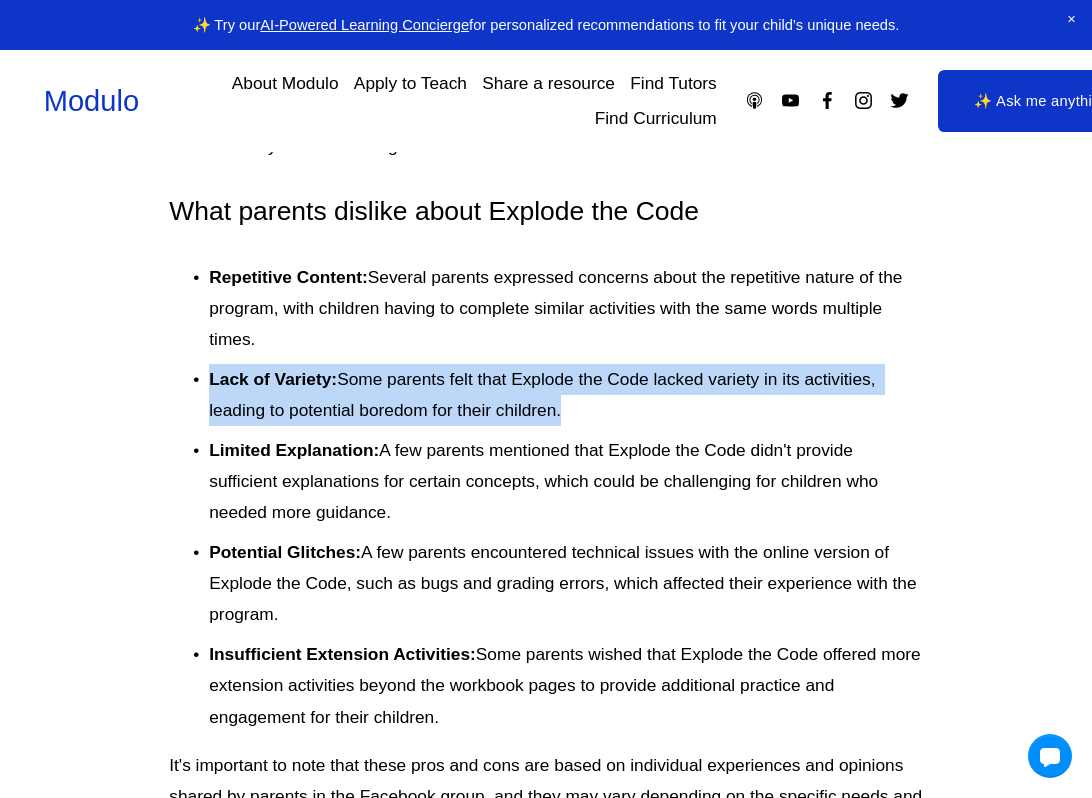 click on "Lack of Variety:  Some parents felt that Explode the Code lacked variety in its activities, leading to potential boredom for their children." at bounding box center [565, 395] 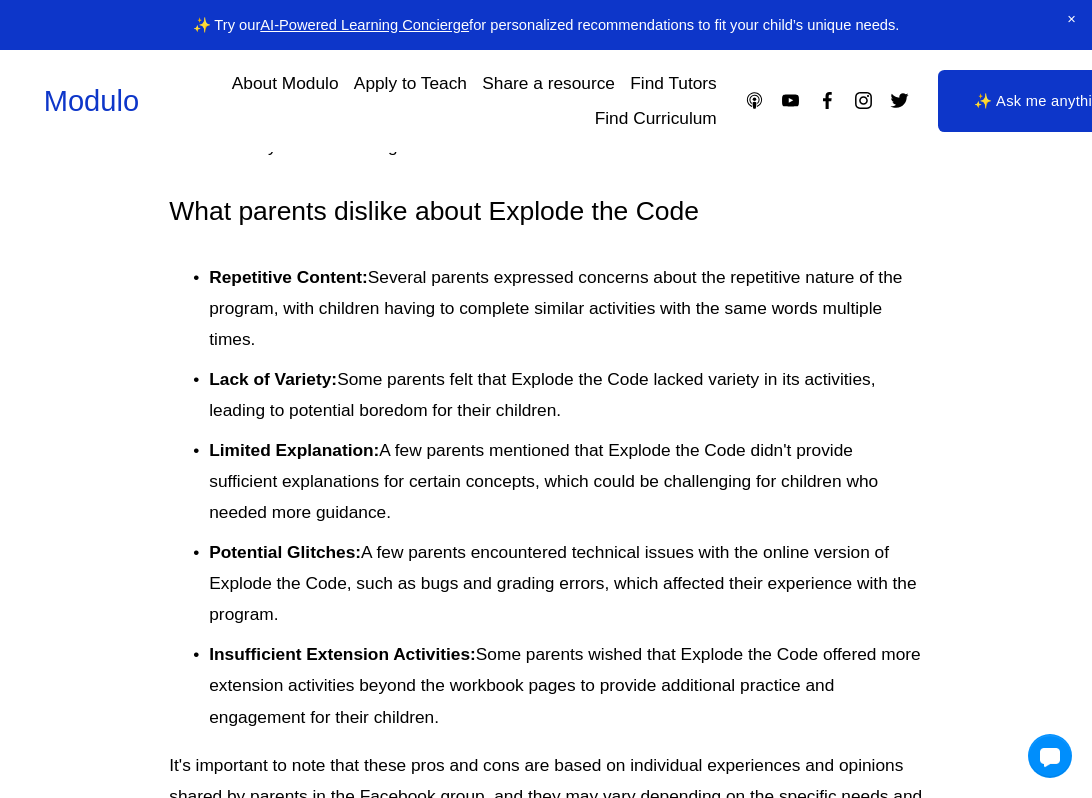 click on "Lack of Variety:  Some parents felt that Explode the Code lacked variety in its activities, leading to potential boredom for their children." at bounding box center [565, 395] 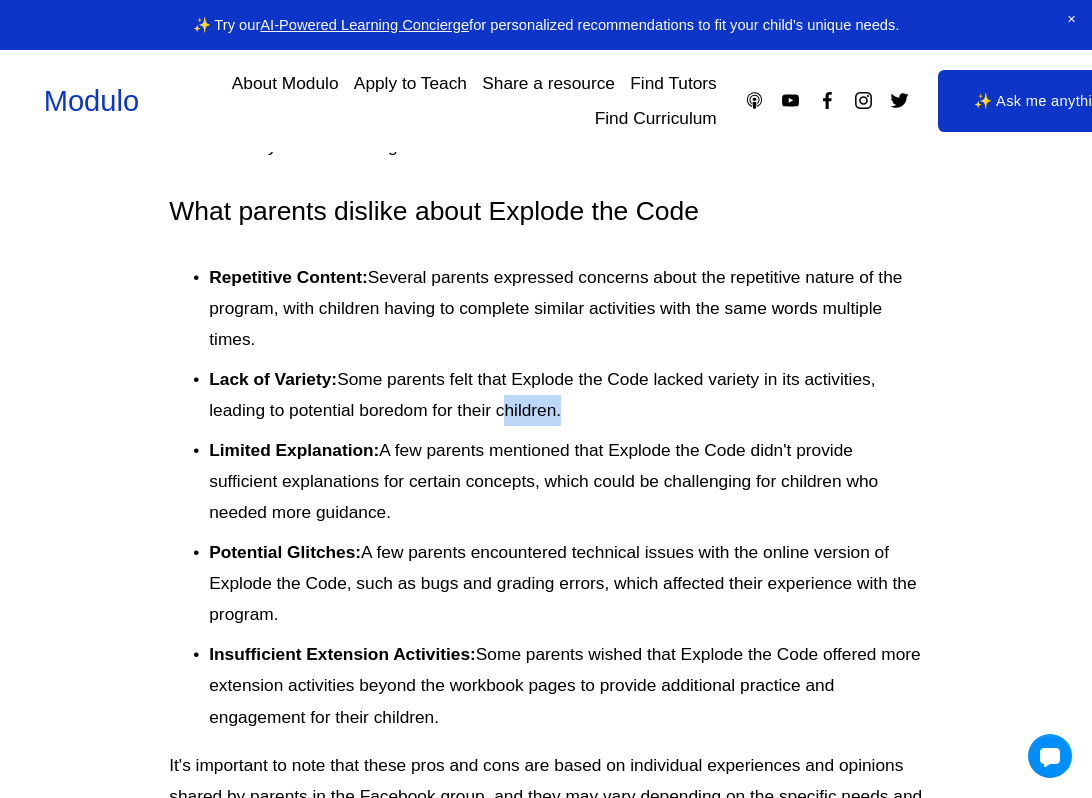 click on "Lack of Variety:  Some parents felt that Explode the Code lacked variety in its activities, leading to potential boredom for their children." at bounding box center [565, 395] 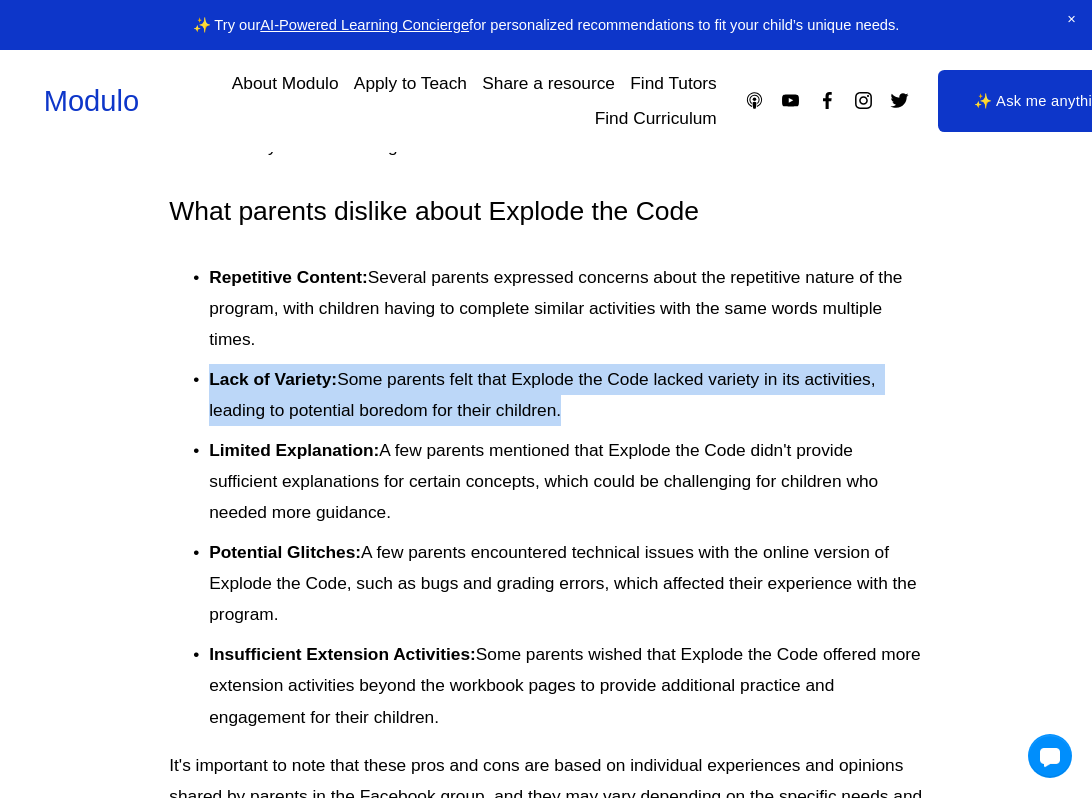 click on "Limited Explanation:  A few parents mentioned that Explode the Code didn't provide sufficient explanations for certain concepts, which could be challenging for children who needed more guidance." at bounding box center (565, 481) 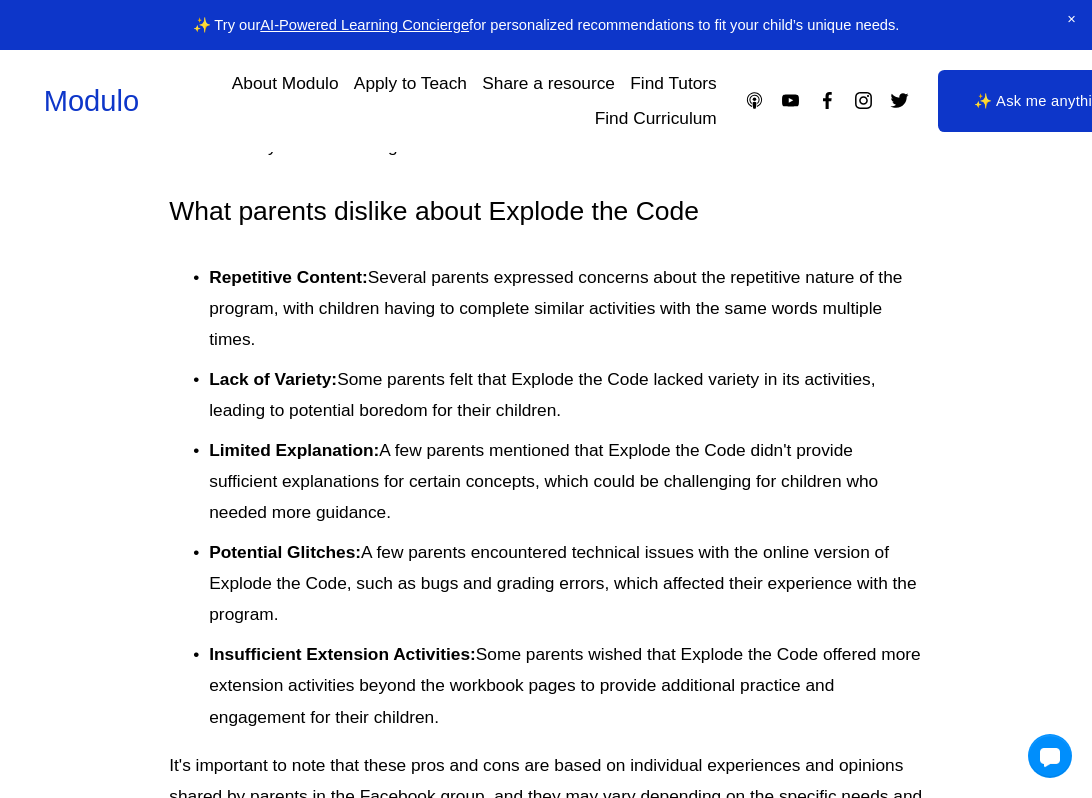 click on "Limited Explanation:  A few parents mentioned that Explode the Code didn't provide sufficient explanations for certain concepts, which could be challenging for children who needed more guidance." at bounding box center [565, 481] 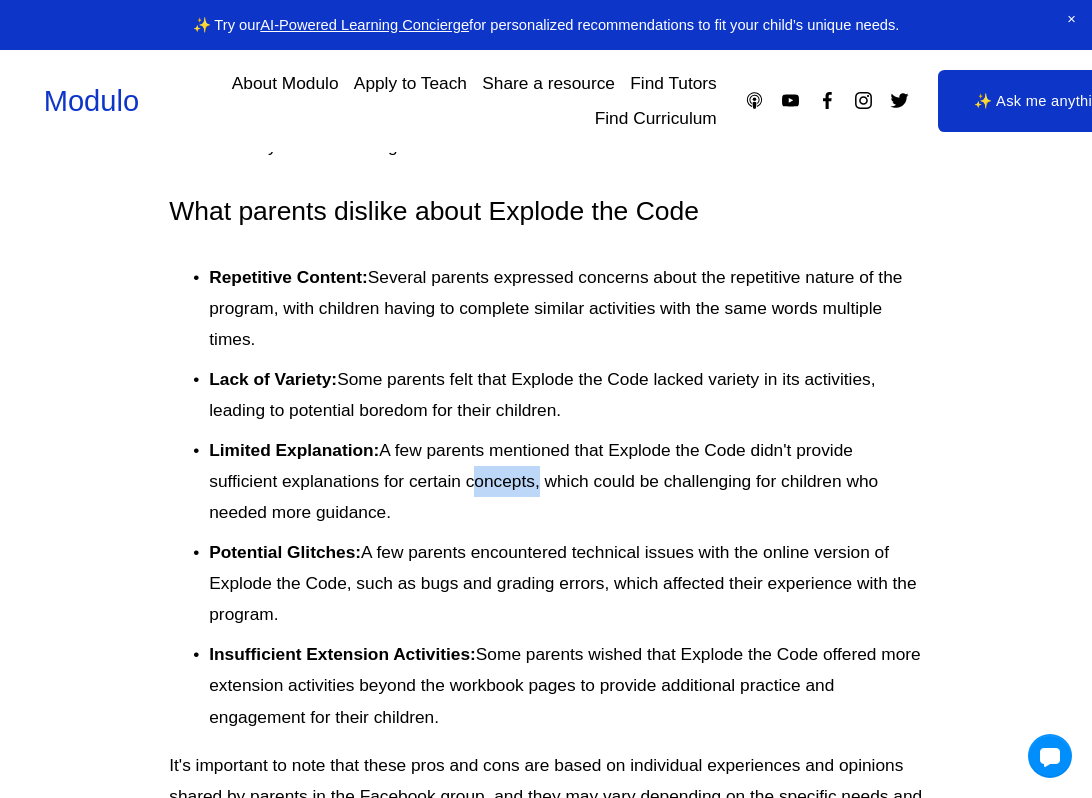 click on "Limited Explanation:  A few parents mentioned that Explode the Code didn't provide sufficient explanations for certain concepts, which could be challenging for children who needed more guidance." at bounding box center (565, 481) 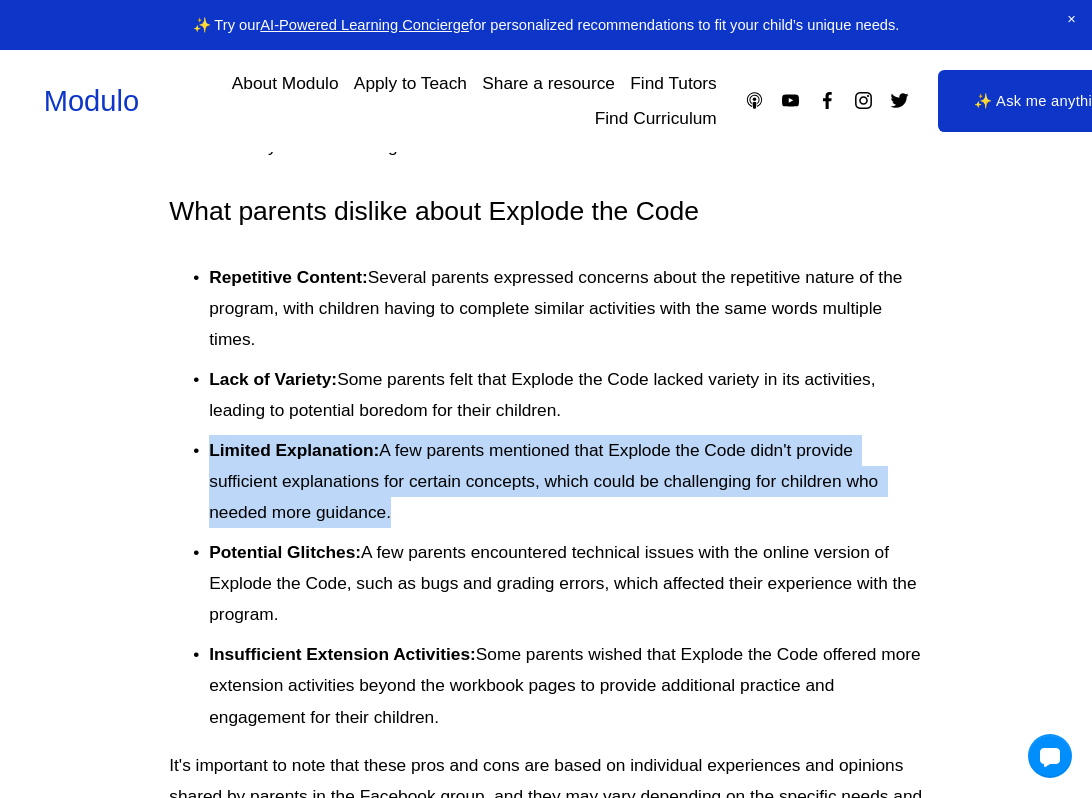 click on "Limited Explanation:  A few parents mentioned that Explode the Code didn't provide sufficient explanations for certain concepts, which could be challenging for children who needed more guidance." at bounding box center [565, 481] 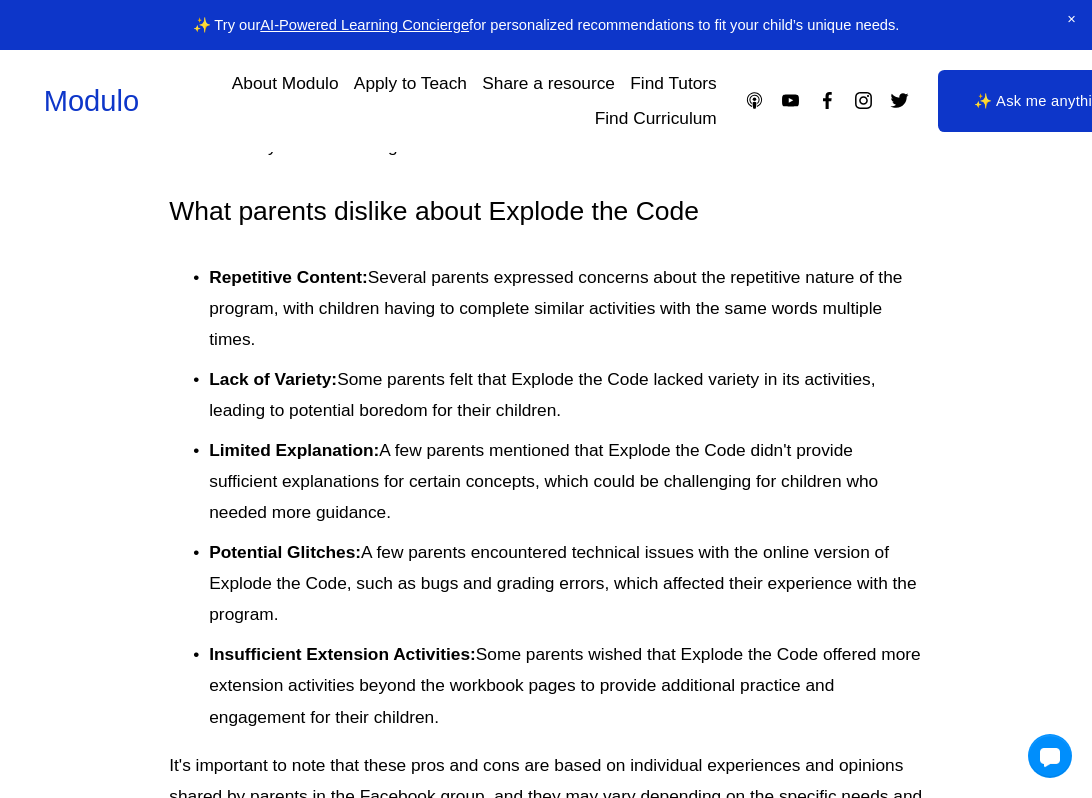 click on "Limited Explanation:  A few parents mentioned that Explode the Code didn't provide sufficient explanations for certain concepts, which could be challenging for children who needed more guidance." at bounding box center [565, 481] 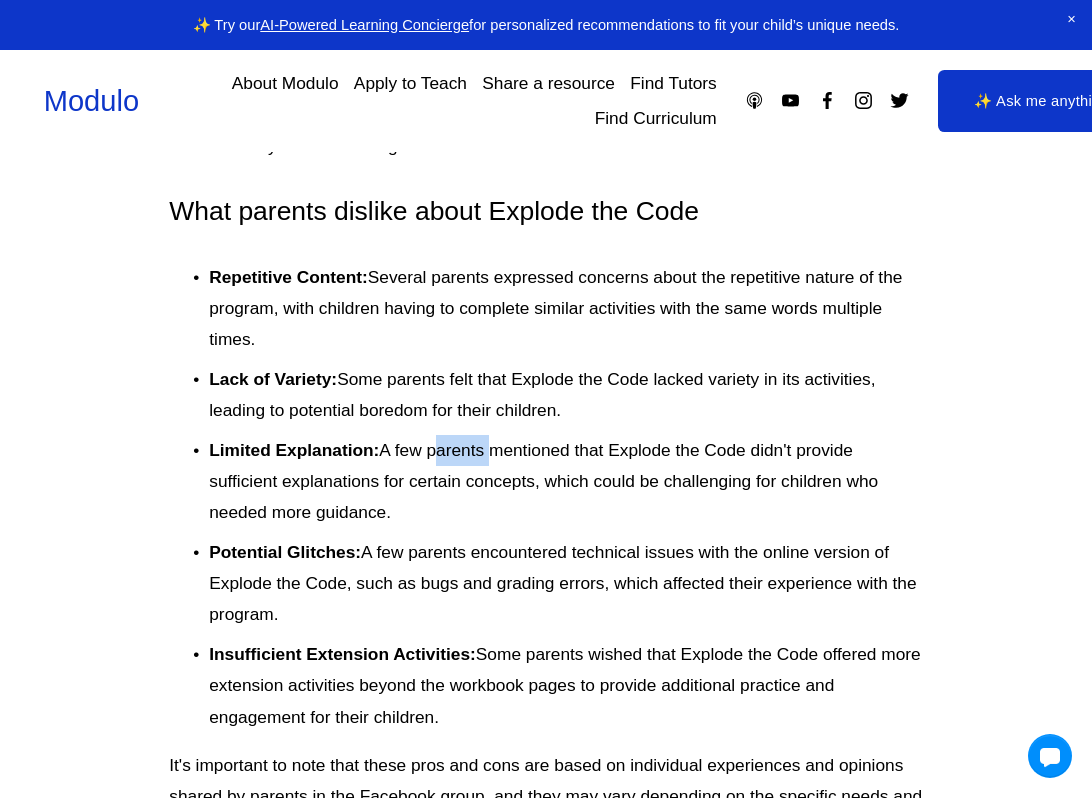 click on "Limited Explanation:  A few parents mentioned that Explode the Code didn't provide sufficient explanations for certain concepts, which could be challenging for children who needed more guidance." at bounding box center (565, 481) 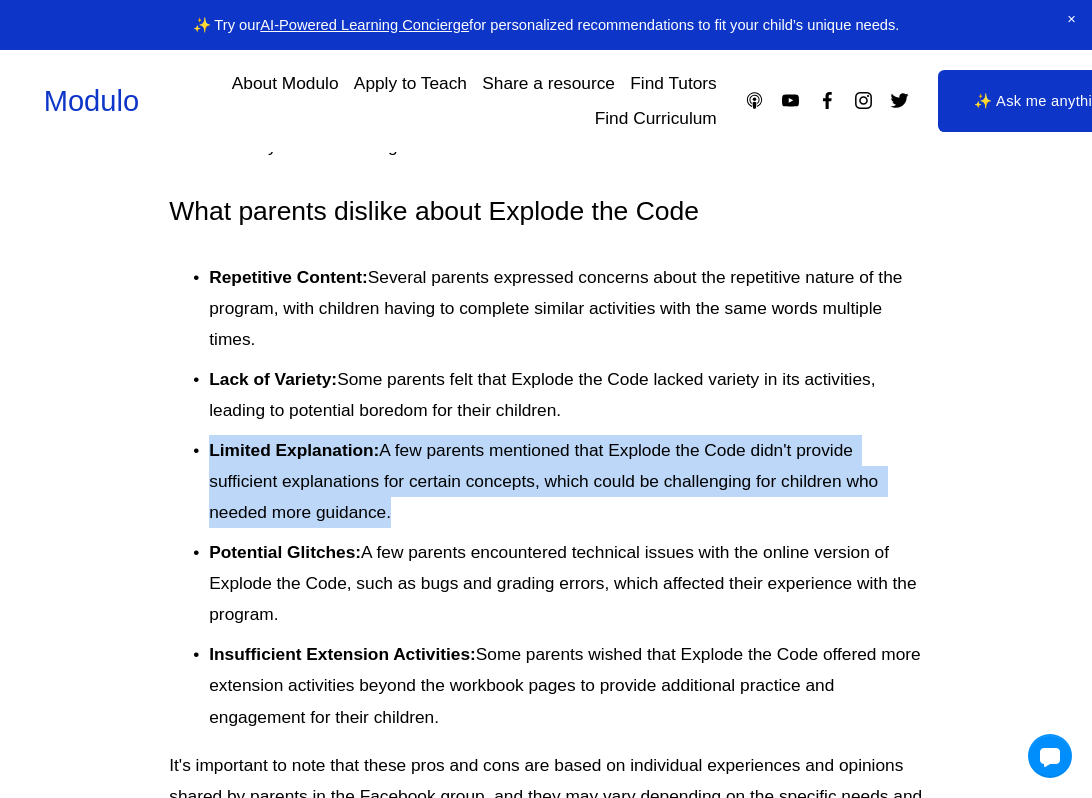 click on "Limited Explanation:  A few parents mentioned that Explode the Code didn't provide sufficient explanations for certain concepts, which could be challenging for children who needed more guidance." at bounding box center (565, 481) 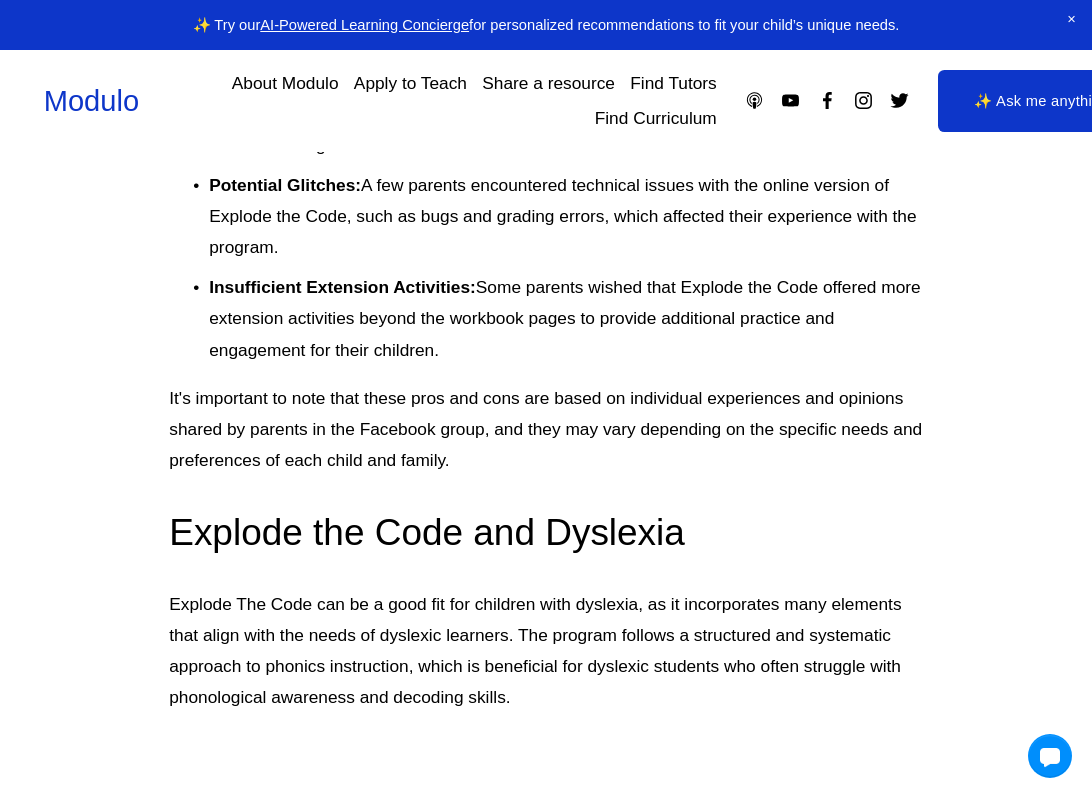 scroll, scrollTop: 3096, scrollLeft: 0, axis: vertical 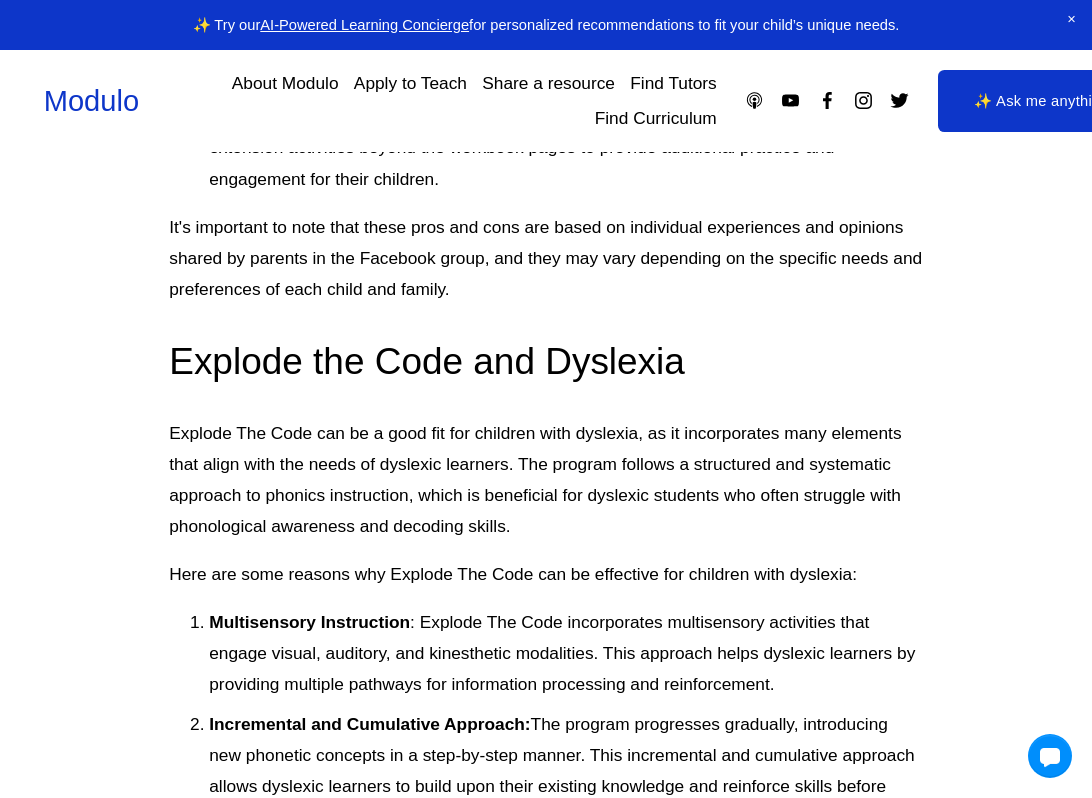 click on "Explode The Code can be a good fit for children with dyslexia, as it incorporates many elements that align with the needs of dyslexic learners. The program follows a structured and systematic approach to phonics instruction, which is beneficial for dyslexic students who often struggle with phonological awareness and decoding skills." at bounding box center [545, 480] 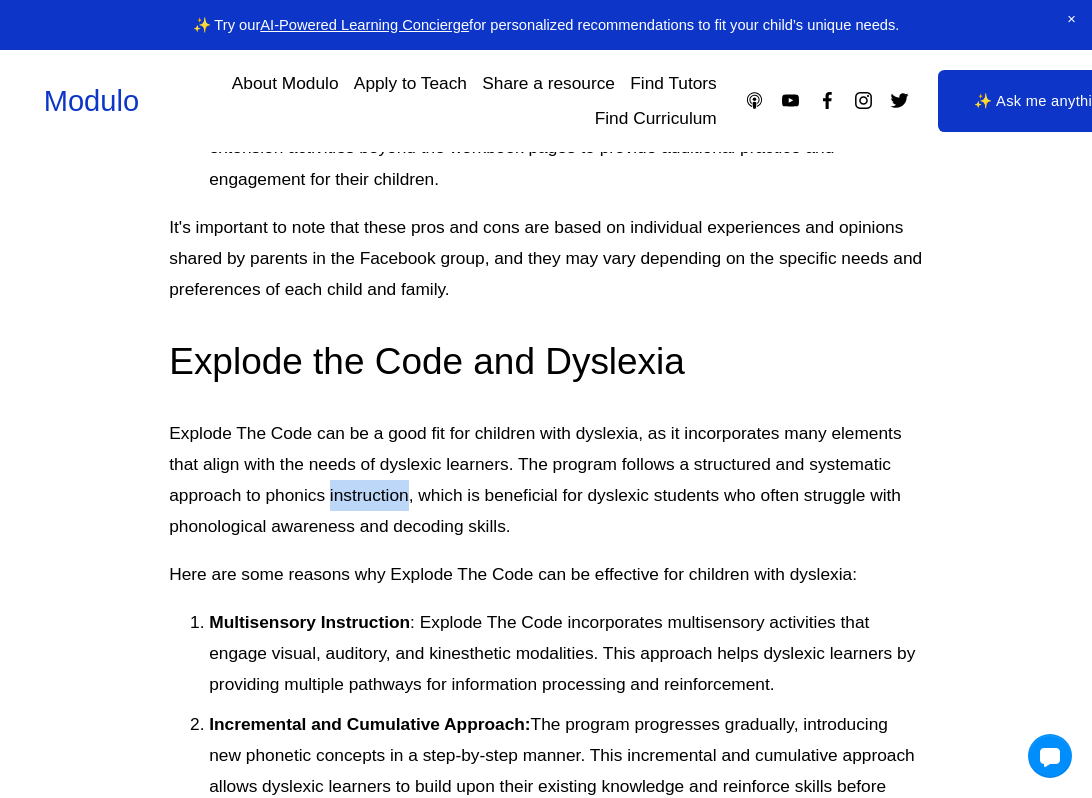 click on "Explode The Code can be a good fit for children with dyslexia, as it incorporates many elements that align with the needs of dyslexic learners. The program follows a structured and systematic approach to phonics instruction, which is beneficial for dyslexic students who often struggle with phonological awareness and decoding skills." at bounding box center (545, 480) 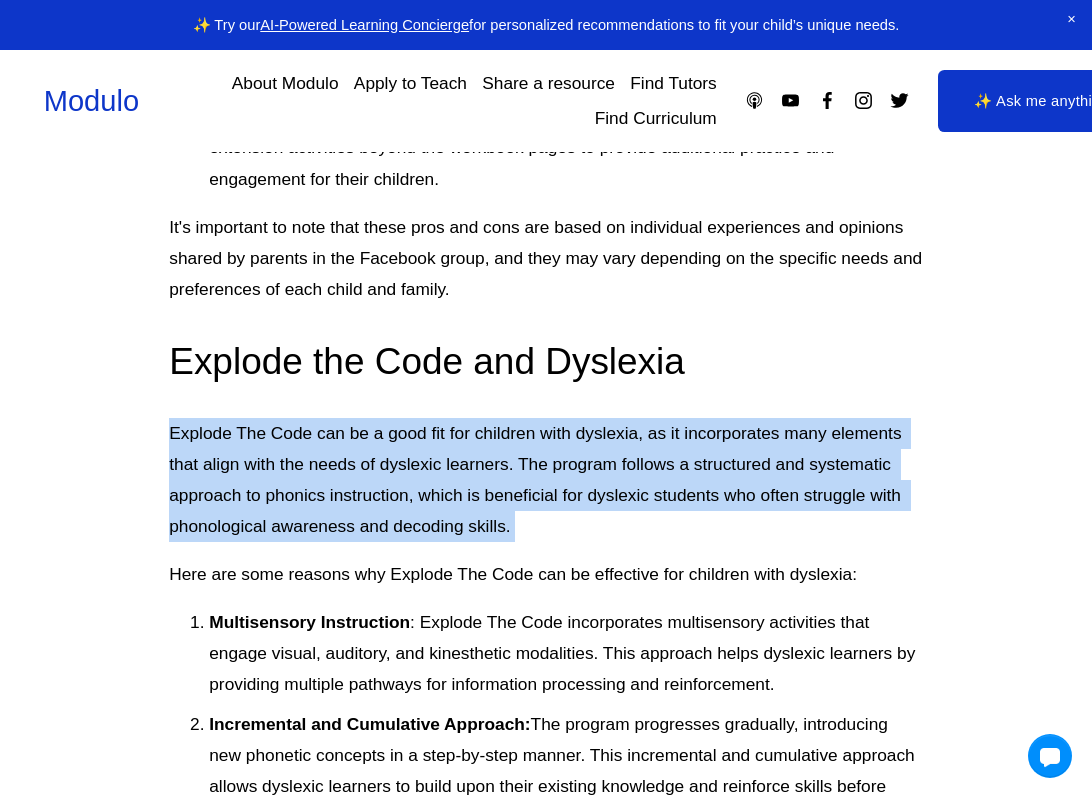 click on "Explode The Code can be a good fit for children with dyslexia, as it incorporates many elements that align with the needs of dyslexic learners. The program follows a structured and systematic approach to phonics instruction, which is beneficial for dyslexic students who often struggle with phonological awareness and decoding skills." at bounding box center (545, 480) 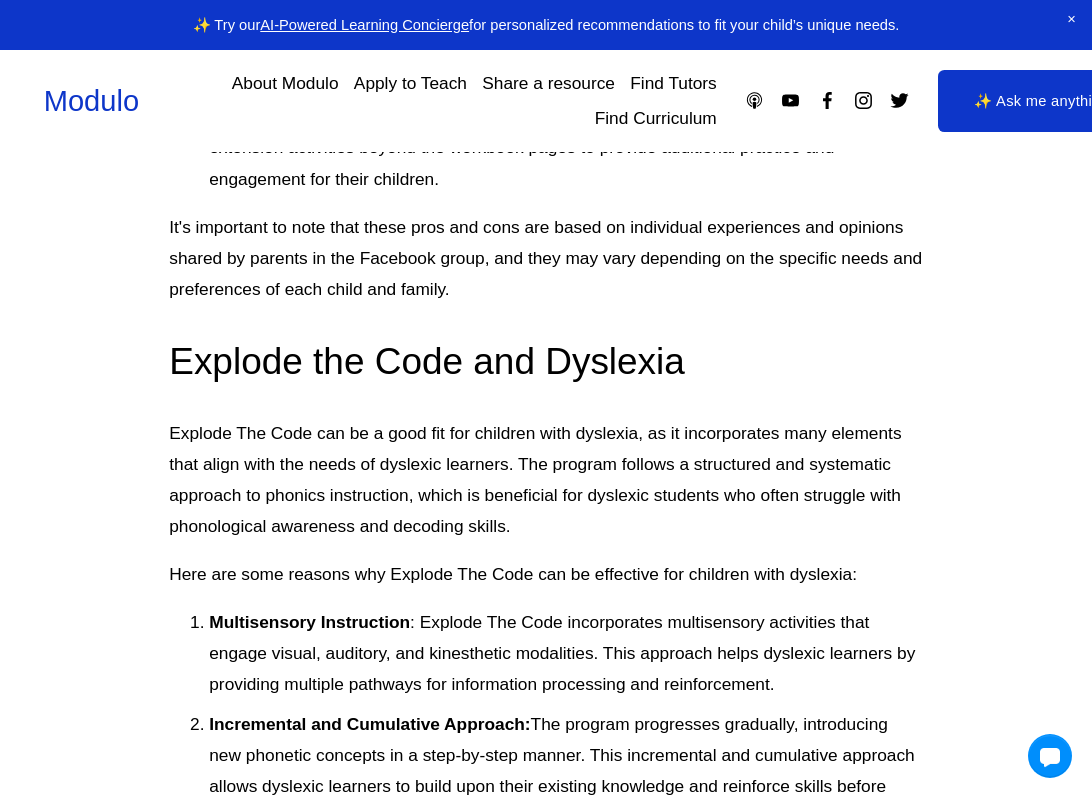 click on "Explode The Code can be a good fit for children with dyslexia, as it incorporates many elements that align with the needs of dyslexic learners. The program follows a structured and systematic approach to phonics instruction, which is beneficial for dyslexic students who often struggle with phonological awareness and decoding skills." at bounding box center [545, 480] 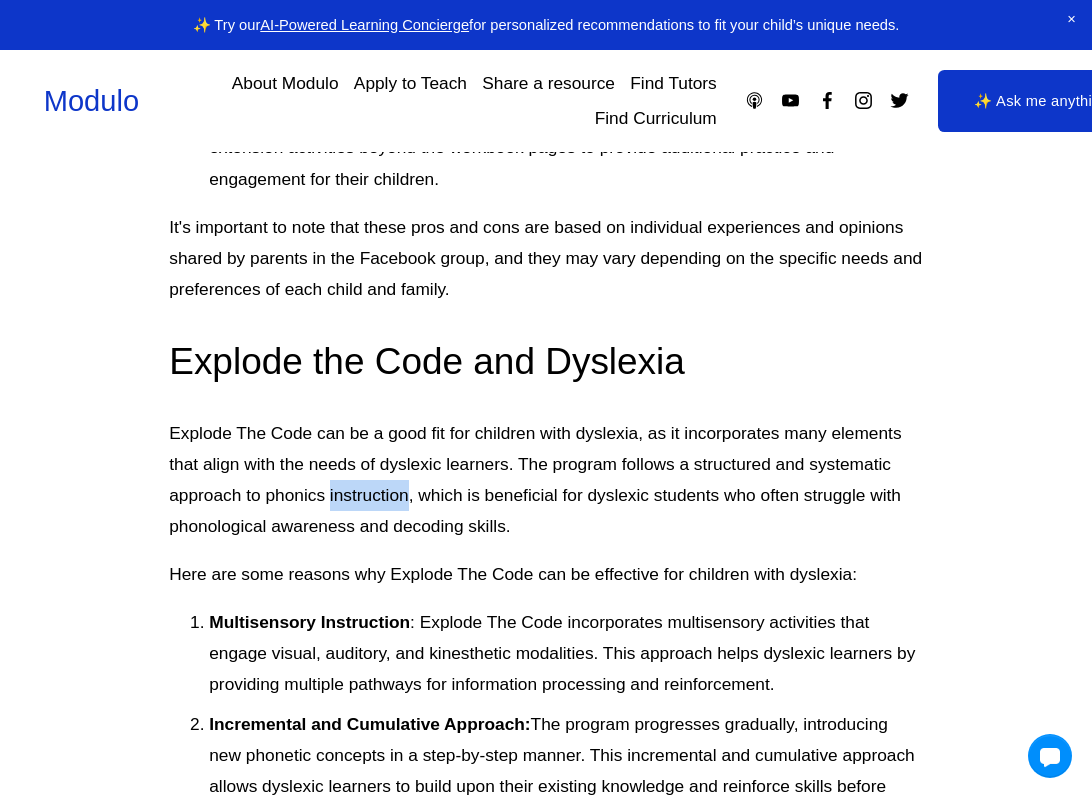 click on "Explode The Code can be a good fit for children with dyslexia, as it incorporates many elements that align with the needs of dyslexic learners. The program follows a structured and systematic approach to phonics instruction, which is beneficial for dyslexic students who often struggle with phonological awareness and decoding skills." at bounding box center [545, 480] 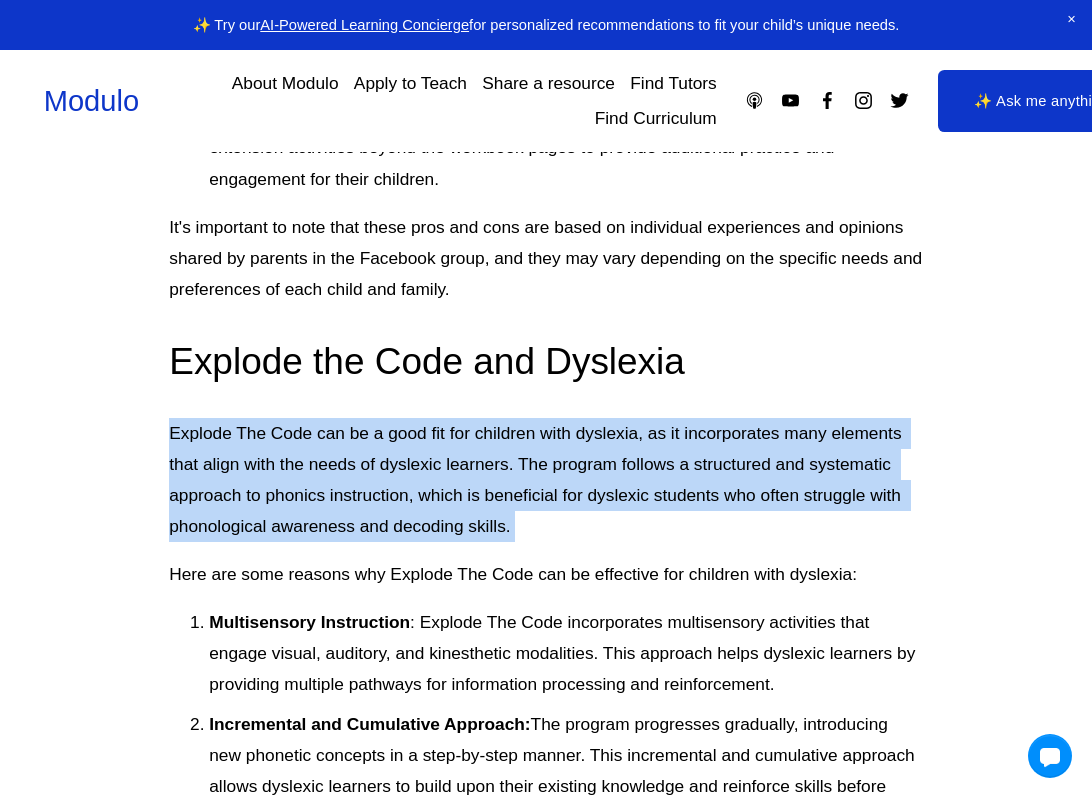 click on "Explode The Code can be a good fit for children with dyslexia, as it incorporates many elements that align with the needs of dyslexic learners. The program follows a structured and systematic approach to phonics instruction, which is beneficial for dyslexic students who often struggle with phonological awareness and decoding skills." at bounding box center (545, 480) 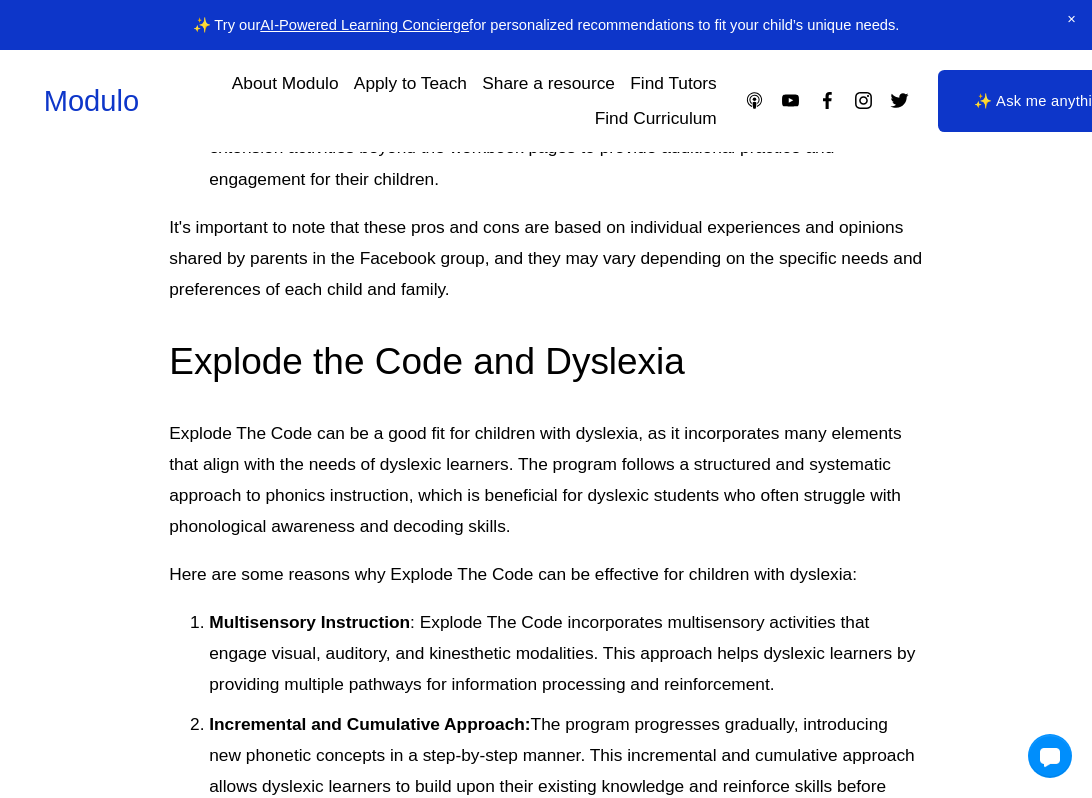 click on "Explode The Code can be a good fit for children with dyslexia, as it incorporates many elements that align with the needs of dyslexic learners. The program follows a structured and systematic approach to phonics instruction, which is beneficial for dyslexic students who often struggle with phonological awareness and decoding skills." at bounding box center (545, 480) 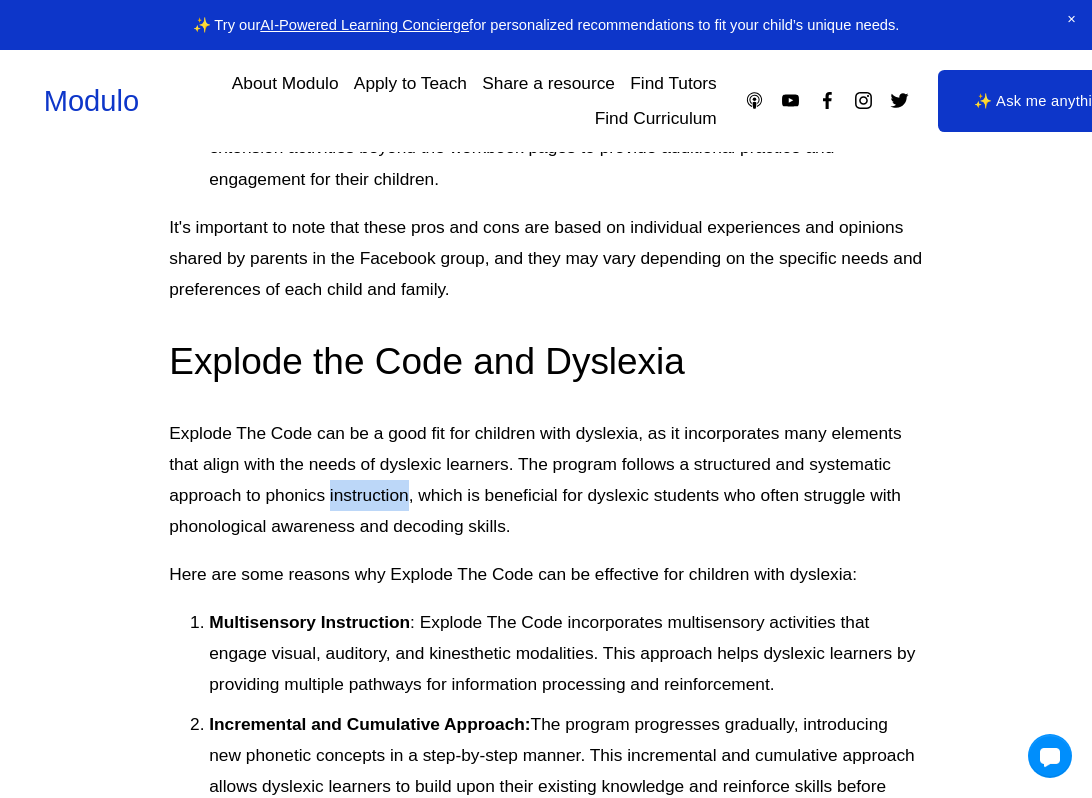 click on "Explode The Code can be a good fit for children with dyslexia, as it incorporates many elements that align with the needs of dyslexic learners. The program follows a structured and systematic approach to phonics instruction, which is beneficial for dyslexic students who often struggle with phonological awareness and decoding skills." at bounding box center [545, 480] 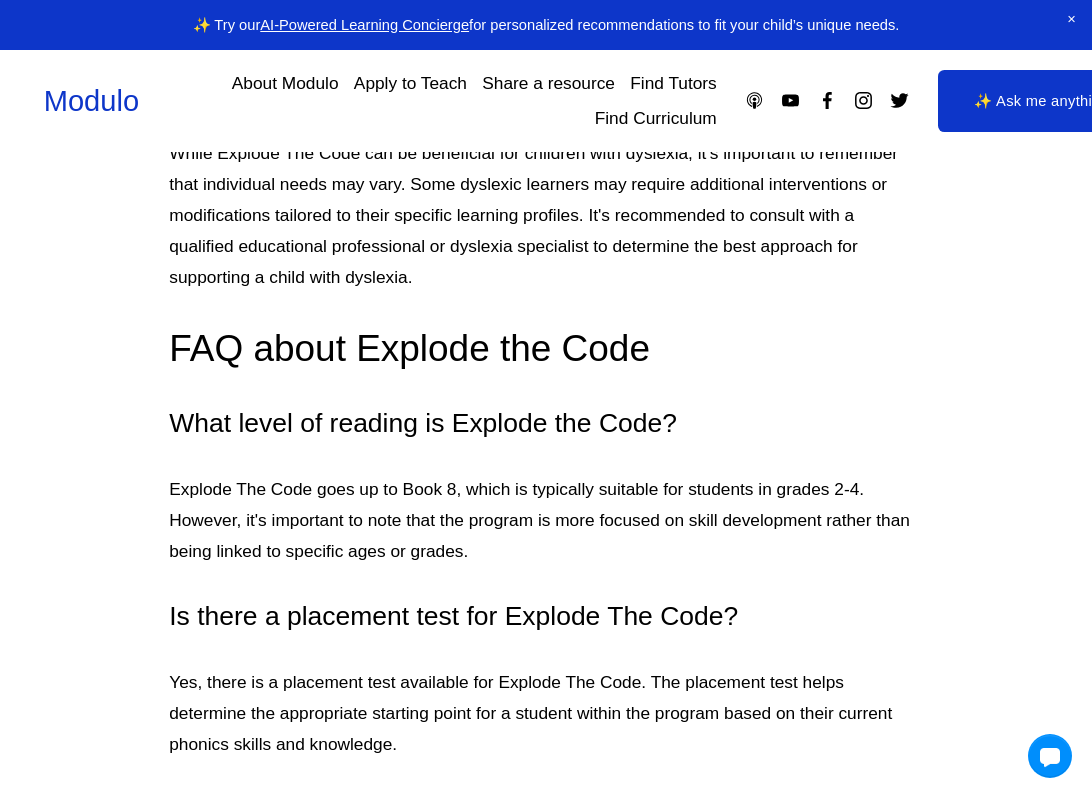 scroll, scrollTop: 4305, scrollLeft: 0, axis: vertical 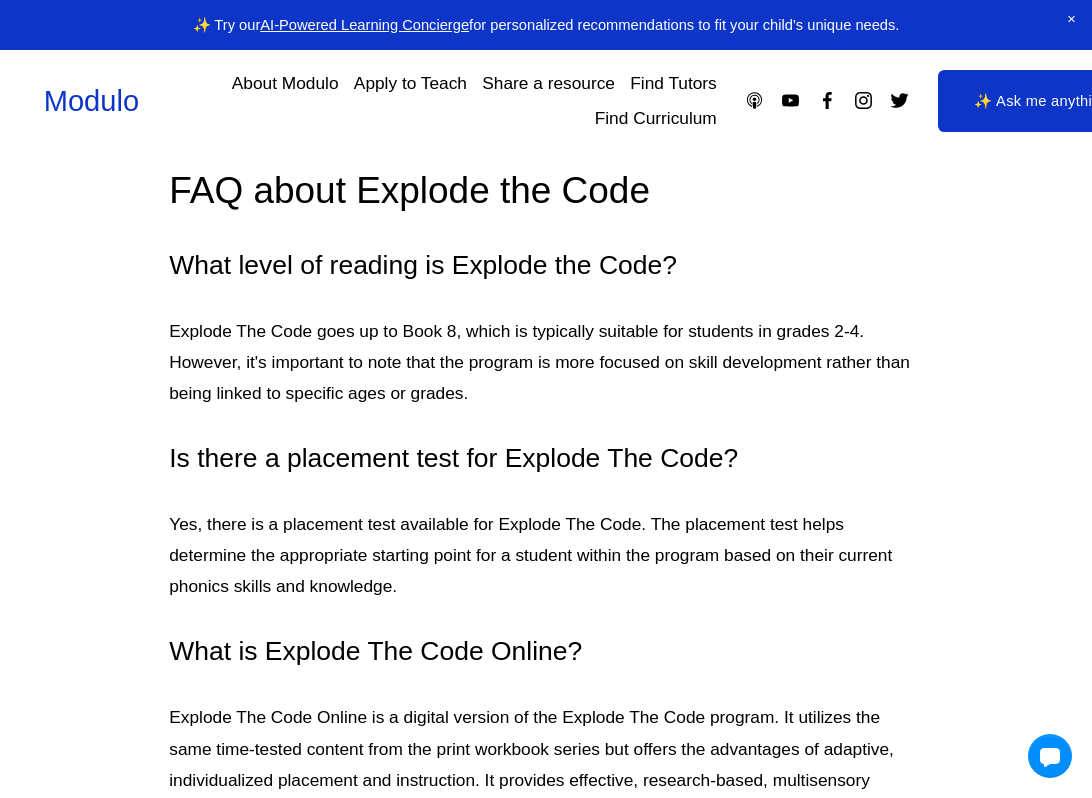 click on "Explode The Code goes up to Book 8, which is typically suitable for students in grades 2-4. However, it's important to note that the program is more focused on skill development rather than being linked to specific ages or grades." at bounding box center [545, 362] 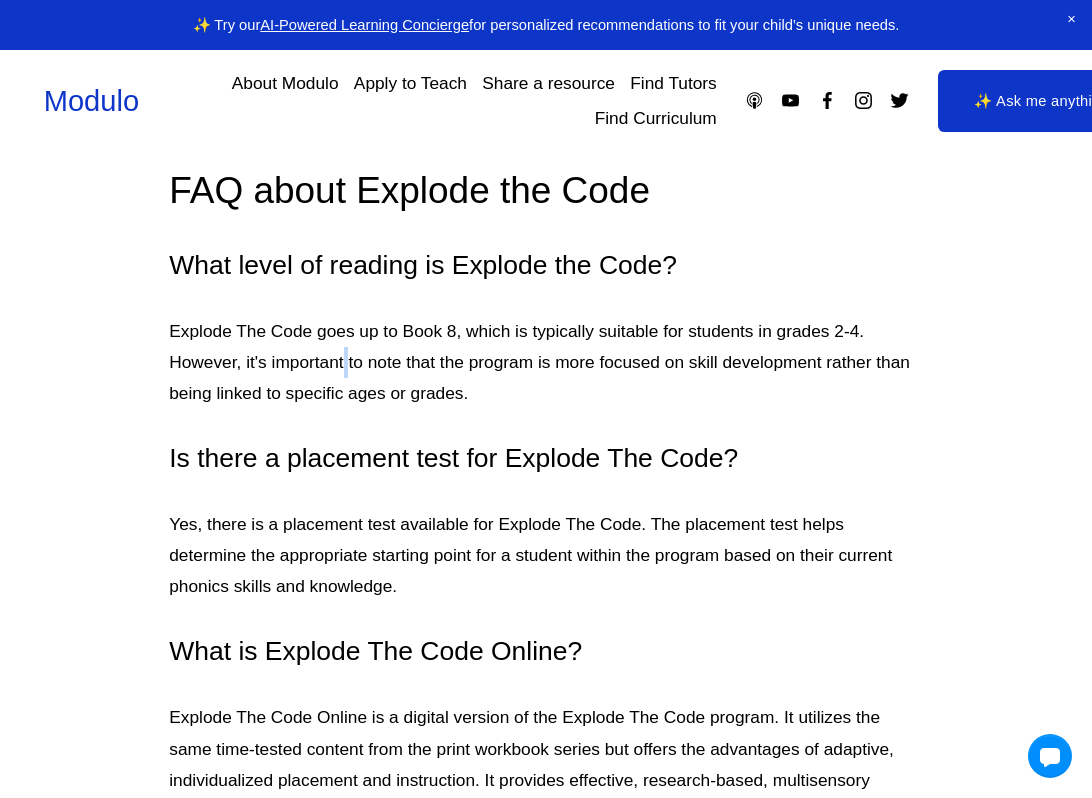 click on "Explode The Code goes up to Book 8, which is typically suitable for students in grades 2-4. However, it's important to note that the program is more focused on skill development rather than being linked to specific ages or grades." at bounding box center [545, 362] 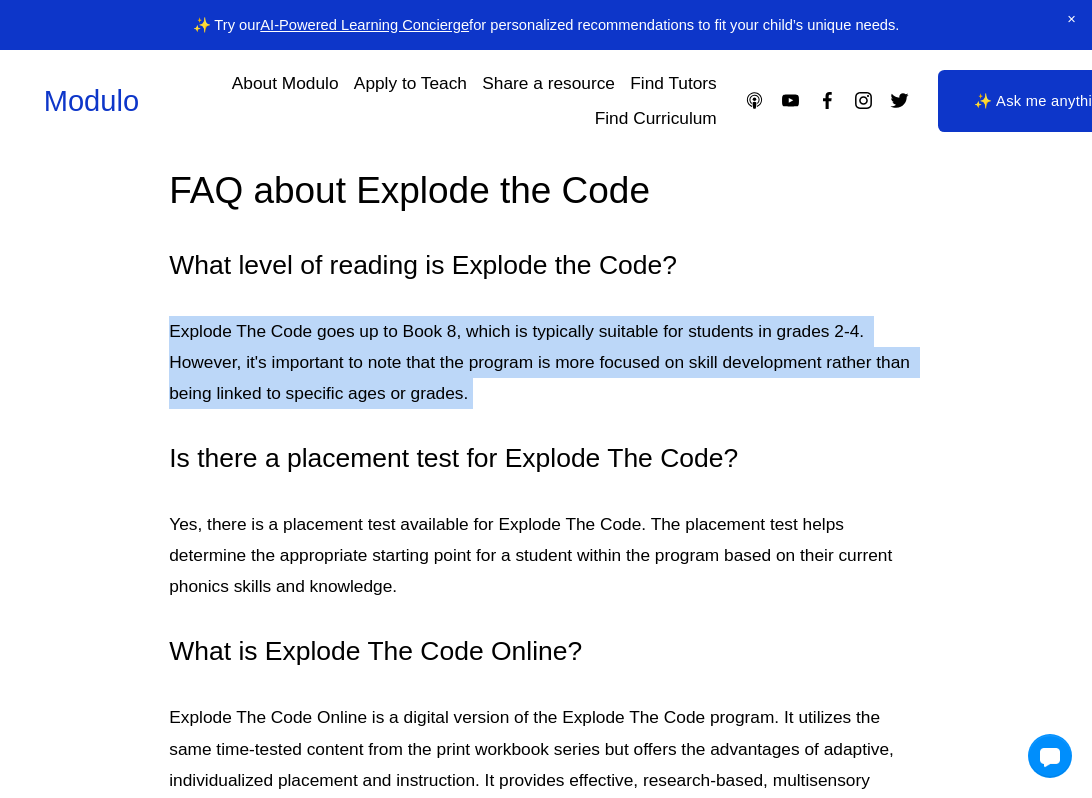 click on "Explode The Code goes up to Book 8, which is typically suitable for students in grades 2-4. However, it's important to note that the program is more focused on skill development rather than being linked to specific ages or grades." at bounding box center [545, 362] 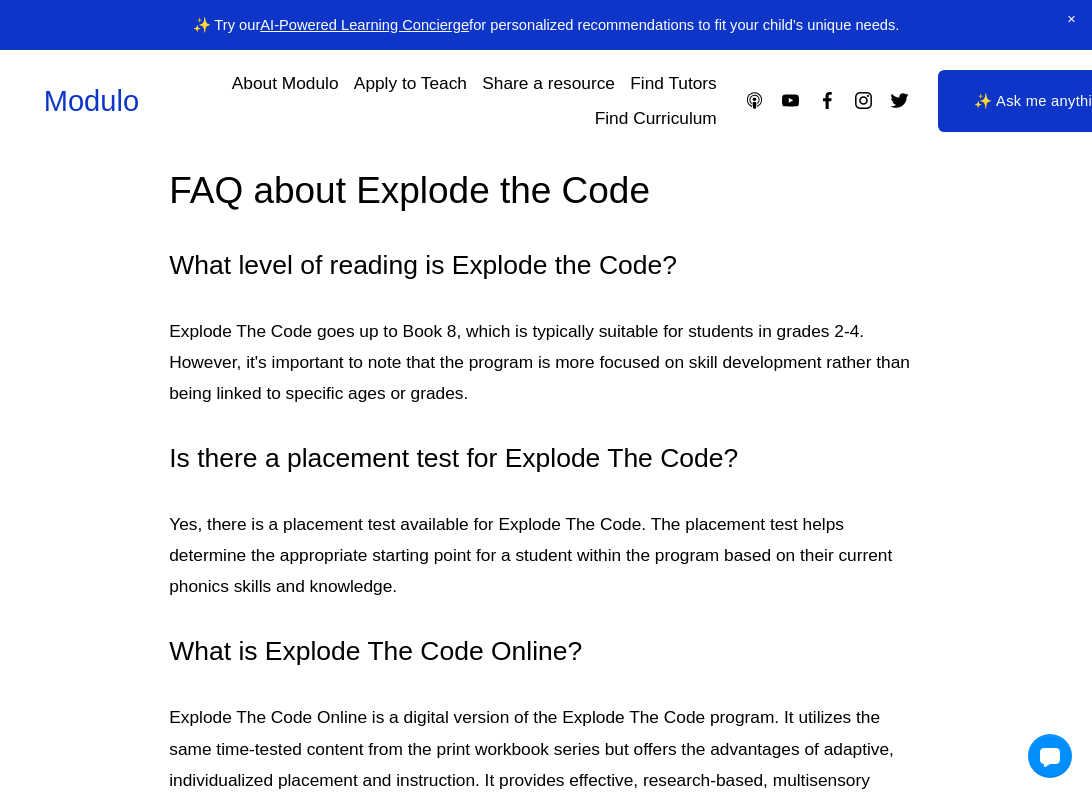 click on "Explode The Code goes up to Book 8, which is typically suitable for students in grades 2-4. However, it's important to note that the program is more focused on skill development rather than being linked to specific ages or grades." at bounding box center (545, 362) 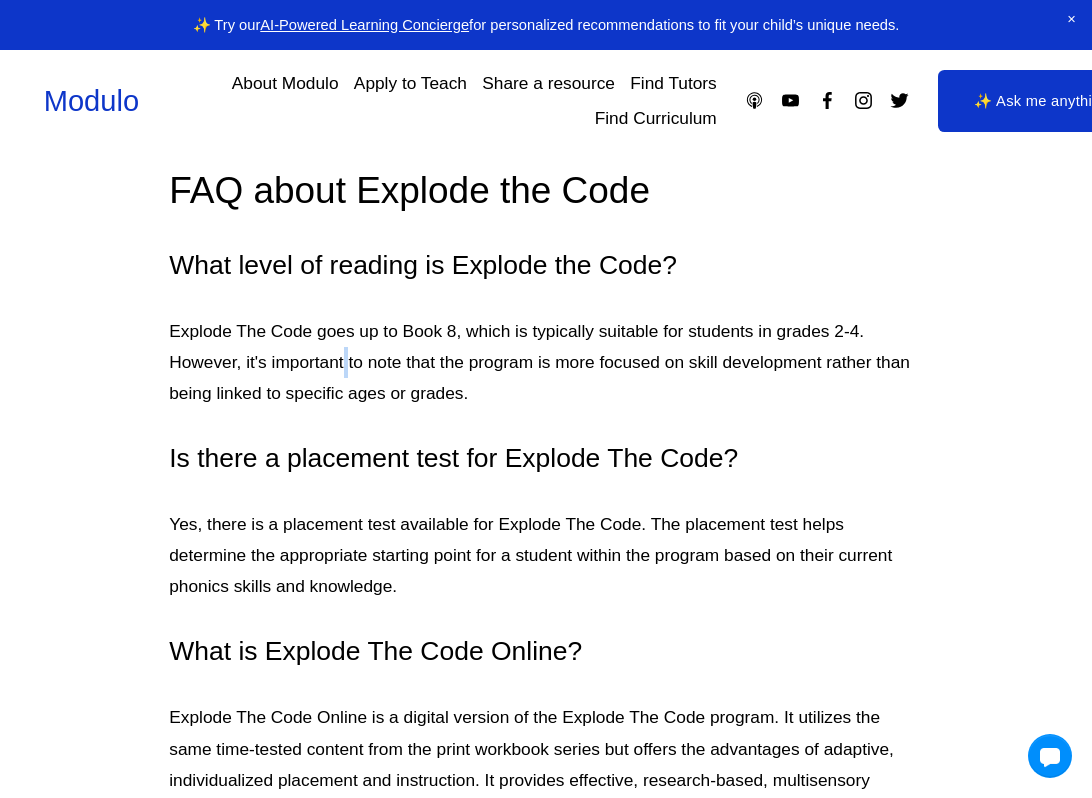 click on "Explode The Code goes up to Book 8, which is typically suitable for students in grades 2-4. However, it's important to note that the program is more focused on skill development rather than being linked to specific ages or grades." at bounding box center [545, 362] 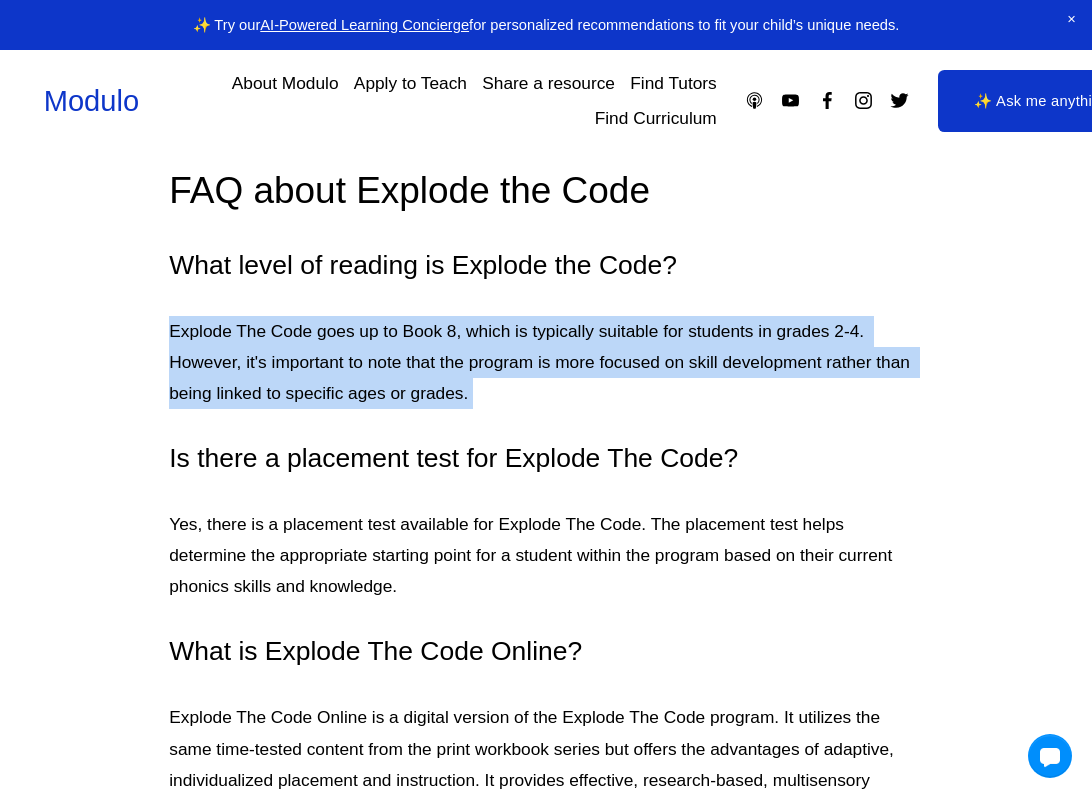 click on "Explode The Code goes up to Book 8, which is typically suitable for students in grades 2-4. However, it's important to note that the program is more focused on skill development rather than being linked to specific ages or grades." at bounding box center (545, 362) 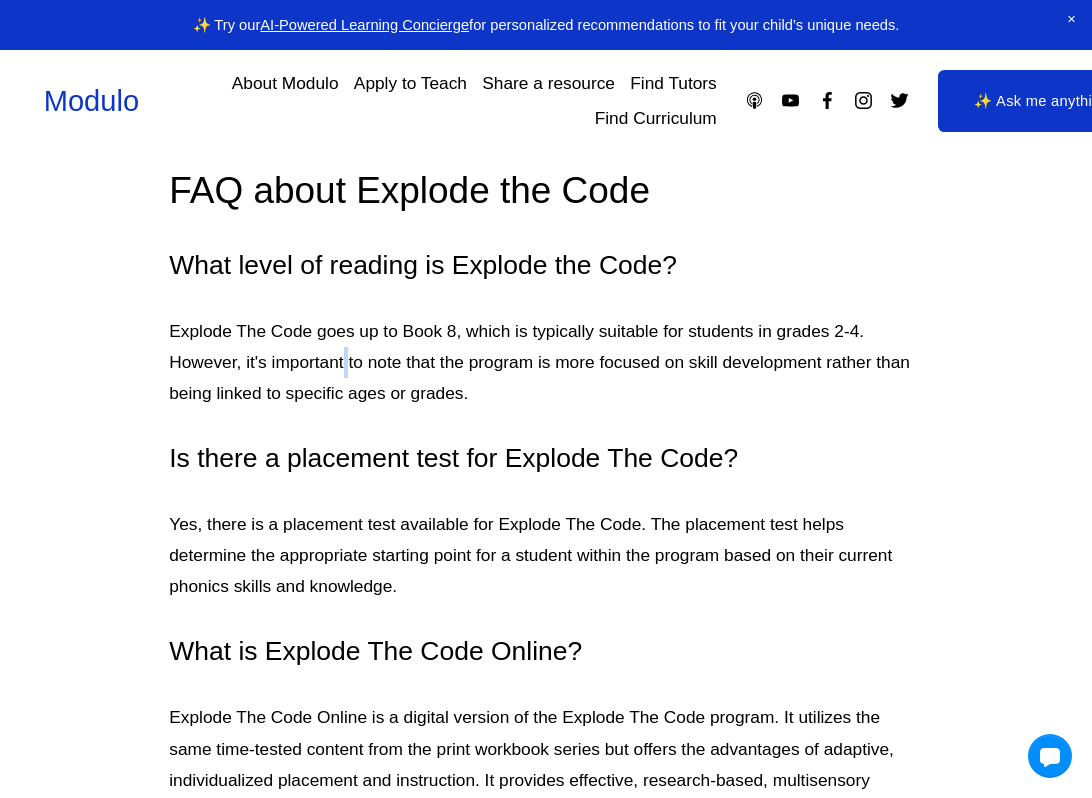click on "Explode The Code goes up to Book 8, which is typically suitable for students in grades 2-4. However, it's important to note that the program is more focused on skill development rather than being linked to specific ages or grades." at bounding box center [545, 362] 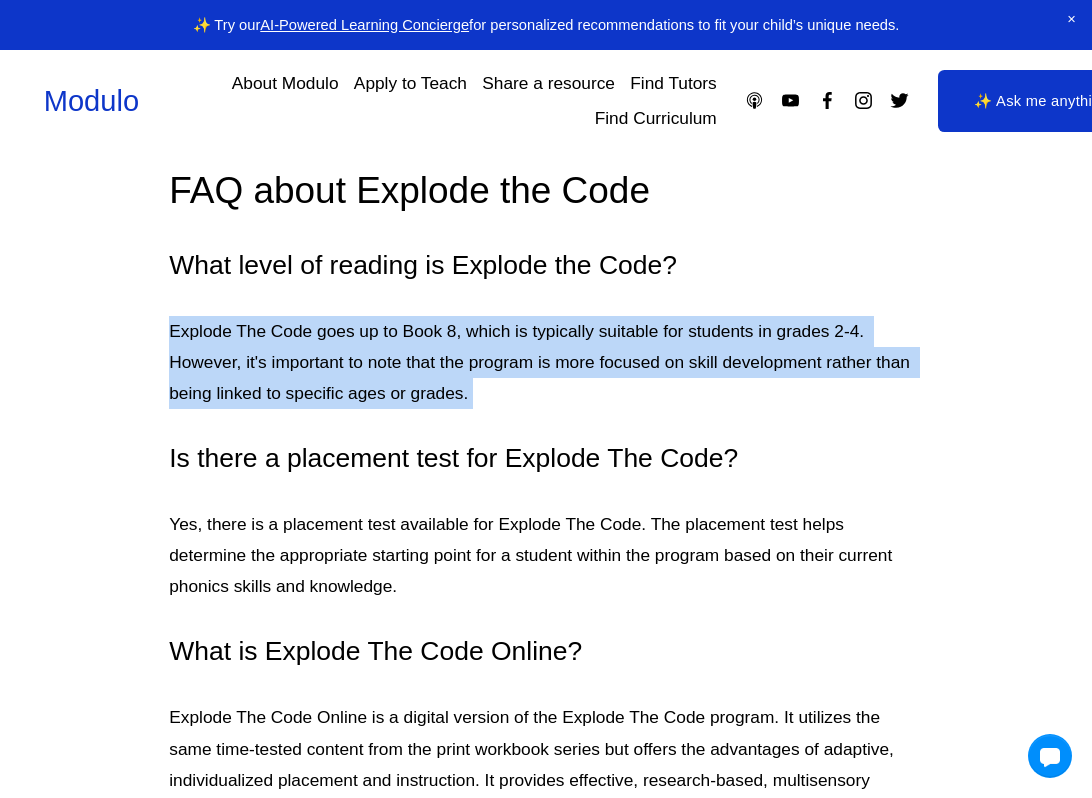 click on "Explode The Code goes up to Book 8, which is typically suitable for students in grades 2-4. However, it's important to note that the program is more focused on skill development rather than being linked to specific ages or grades." at bounding box center [545, 362] 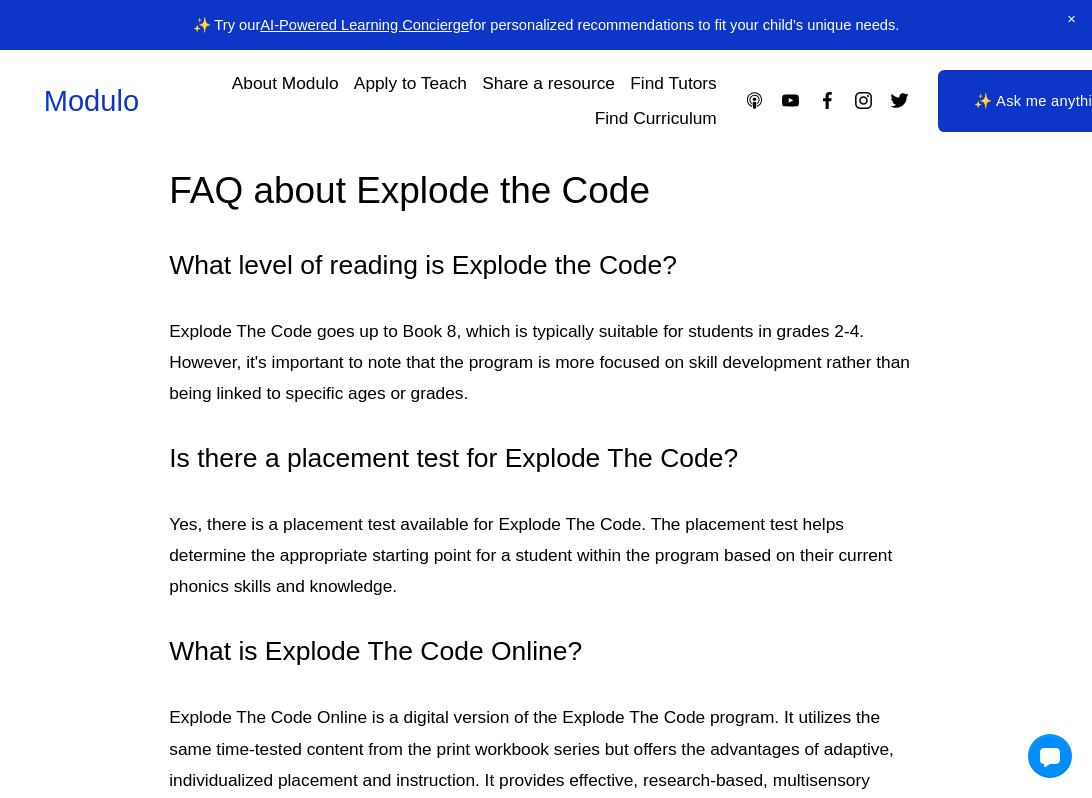 click on "Explode The Code goes up to Book 8, which is typically suitable for students in grades 2-4. However, it's important to note that the program is more focused on skill development rather than being linked to specific ages or grades." at bounding box center (545, 362) 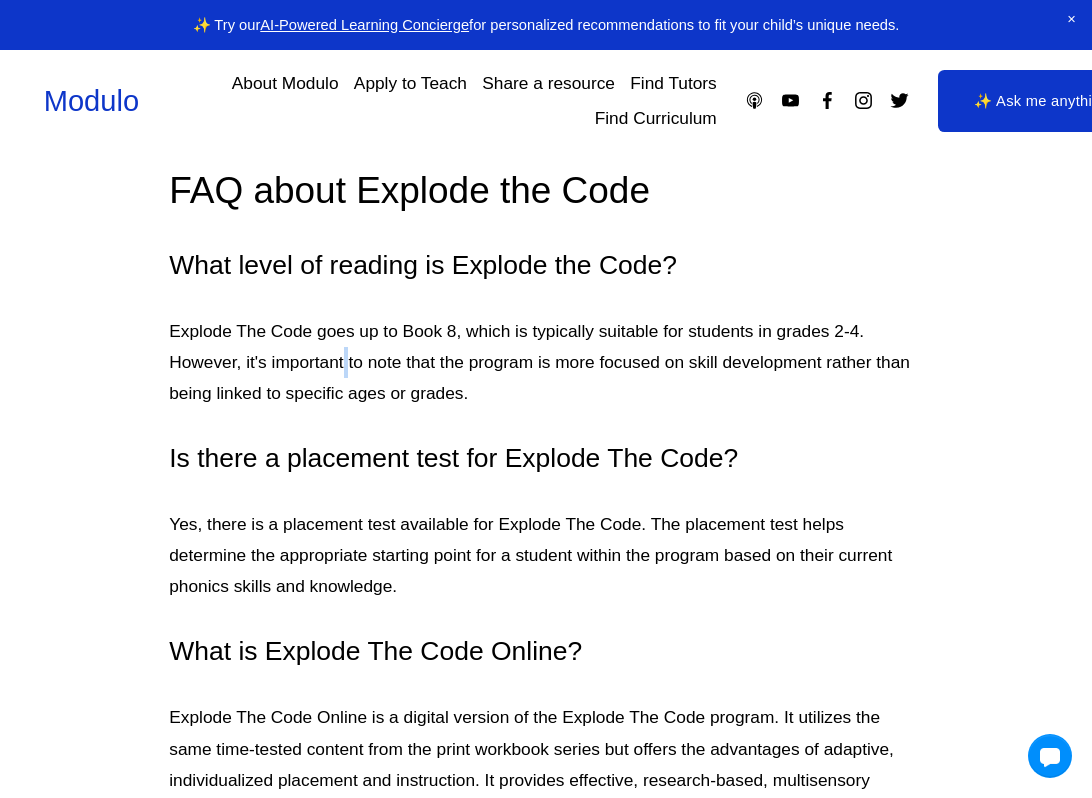 click on "Explode The Code goes up to Book 8, which is typically suitable for students in grades 2-4. However, it's important to note that the program is more focused on skill development rather than being linked to specific ages or grades." at bounding box center (545, 362) 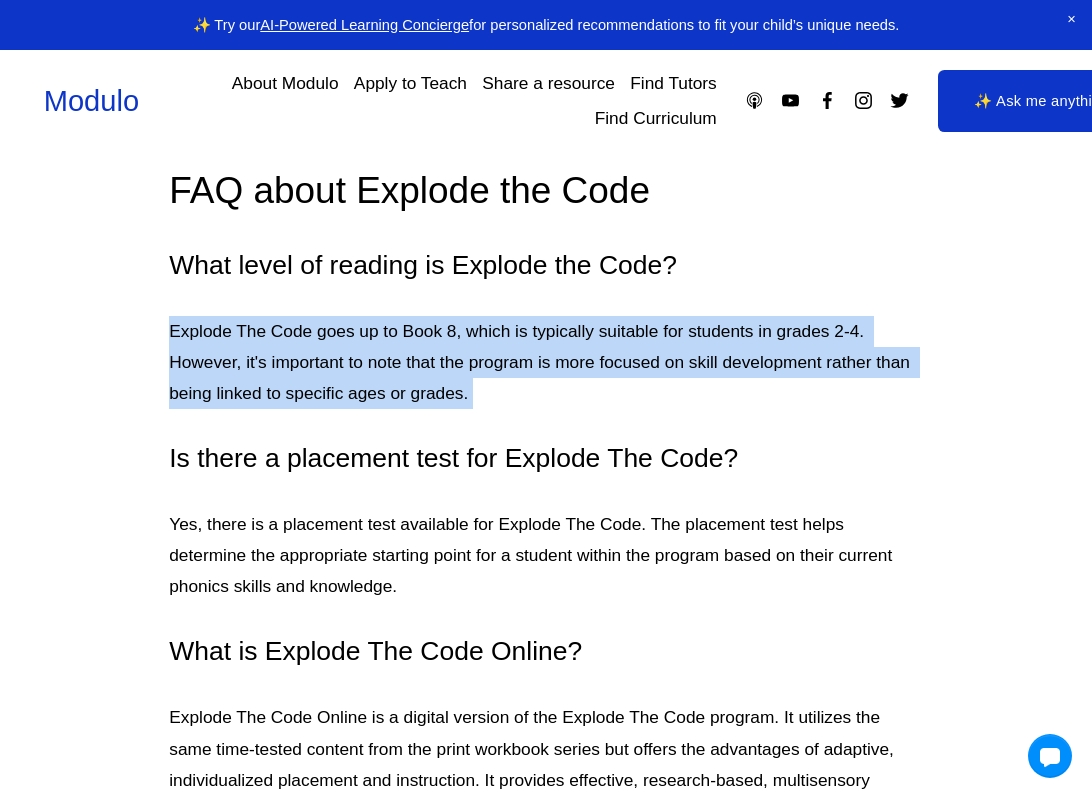 click on "Explode The Code goes up to Book 8, which is typically suitable for students in grades 2-4. However, it's important to note that the program is more focused on skill development rather than being linked to specific ages or grades." at bounding box center [545, 362] 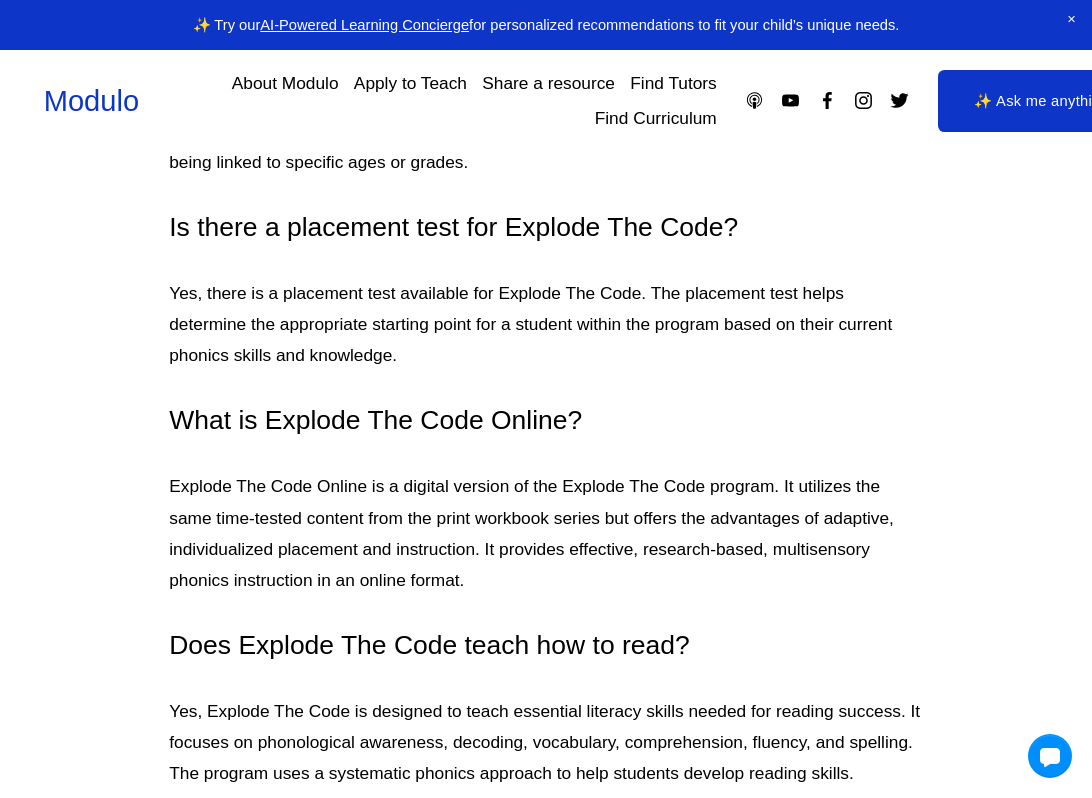 scroll, scrollTop: 4811, scrollLeft: 0, axis: vertical 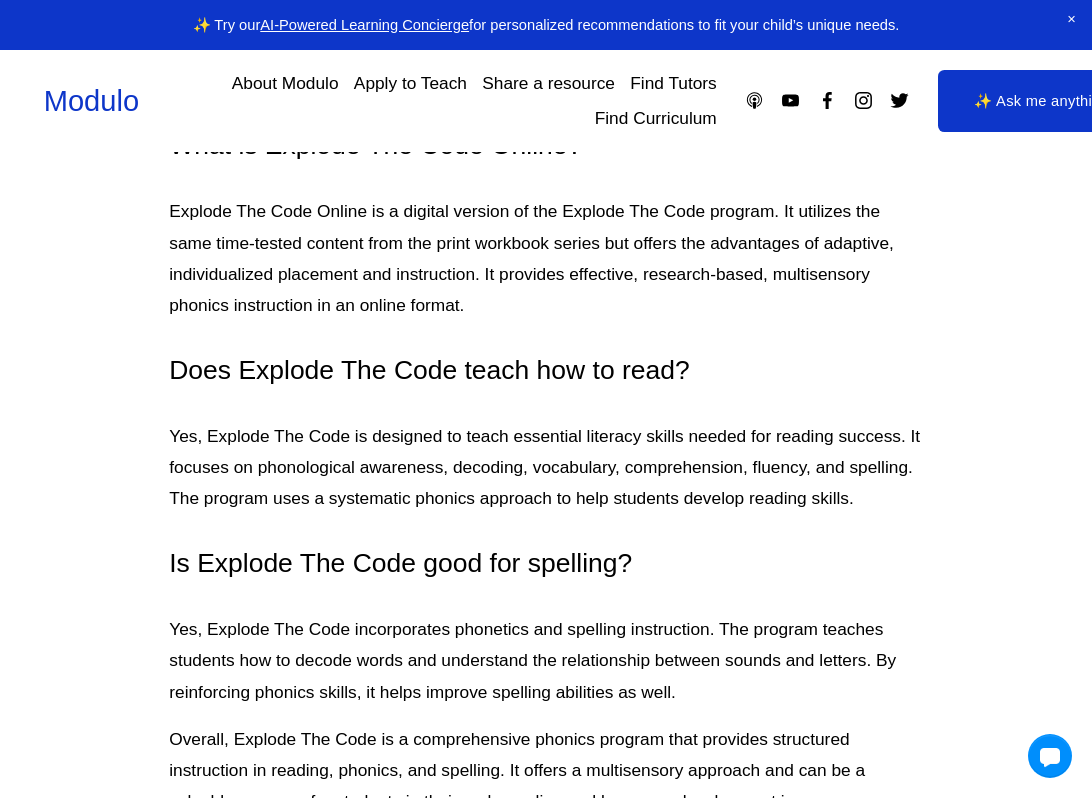 click on "Yes, Explode The Code is designed to teach essential literacy skills needed for reading success. It focuses on phonological awareness, decoding, vocabulary, comprehension, fluency, and spelling. The program uses a systematic phonics approach to help students develop reading skills." at bounding box center (545, 467) 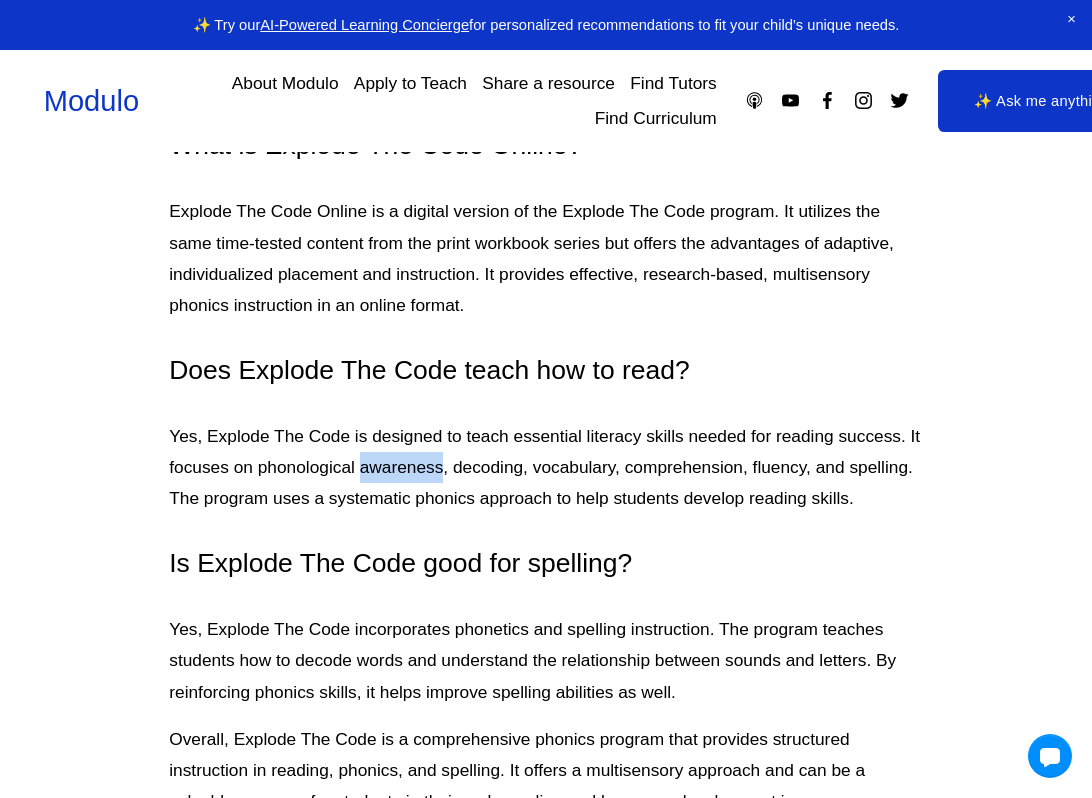 click on "Yes, Explode The Code is designed to teach essential literacy skills needed for reading success. It focuses on phonological awareness, decoding, vocabulary, comprehension, fluency, and spelling. The program uses a systematic phonics approach to help students develop reading skills." at bounding box center (545, 467) 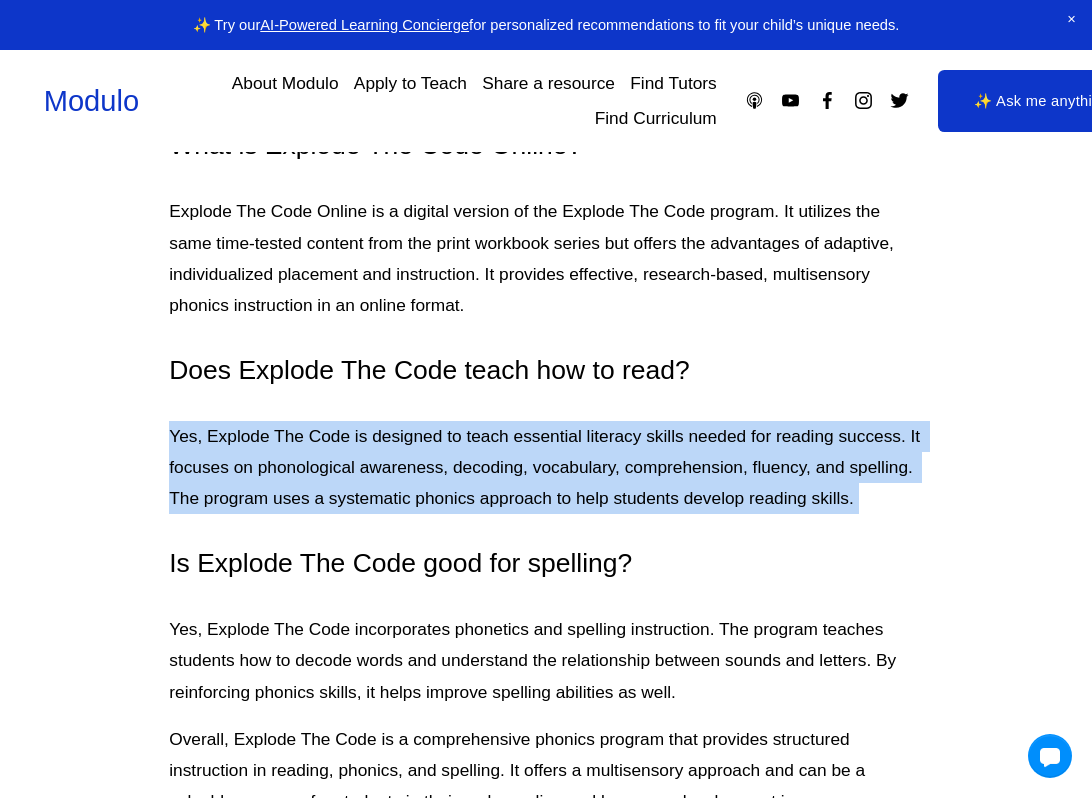 click on "Yes, Explode The Code is designed to teach essential literacy skills needed for reading success. It focuses on phonological awareness, decoding, vocabulary, comprehension, fluency, and spelling. The program uses a systematic phonics approach to help students develop reading skills." at bounding box center [545, 467] 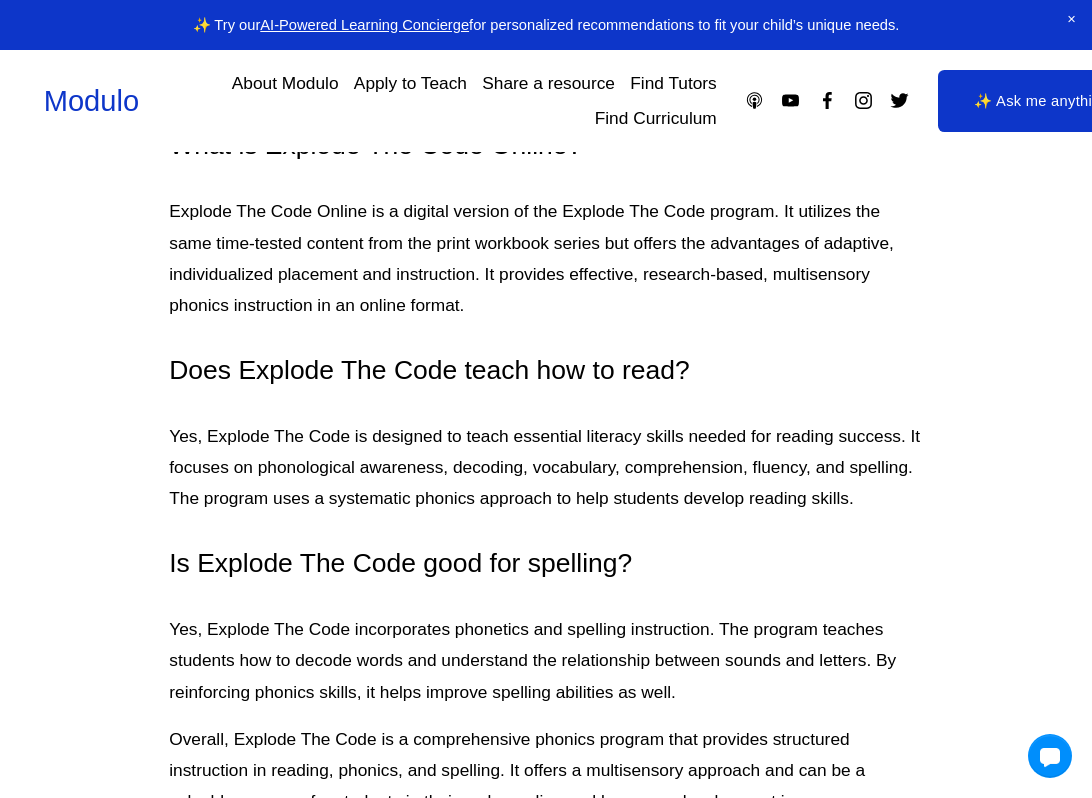 click on "Yes, Explode The Code is designed to teach essential literacy skills needed for reading success. It focuses on phonological awareness, decoding, vocabulary, comprehension, fluency, and spelling. The program uses a systematic phonics approach to help students develop reading skills." at bounding box center (545, 467) 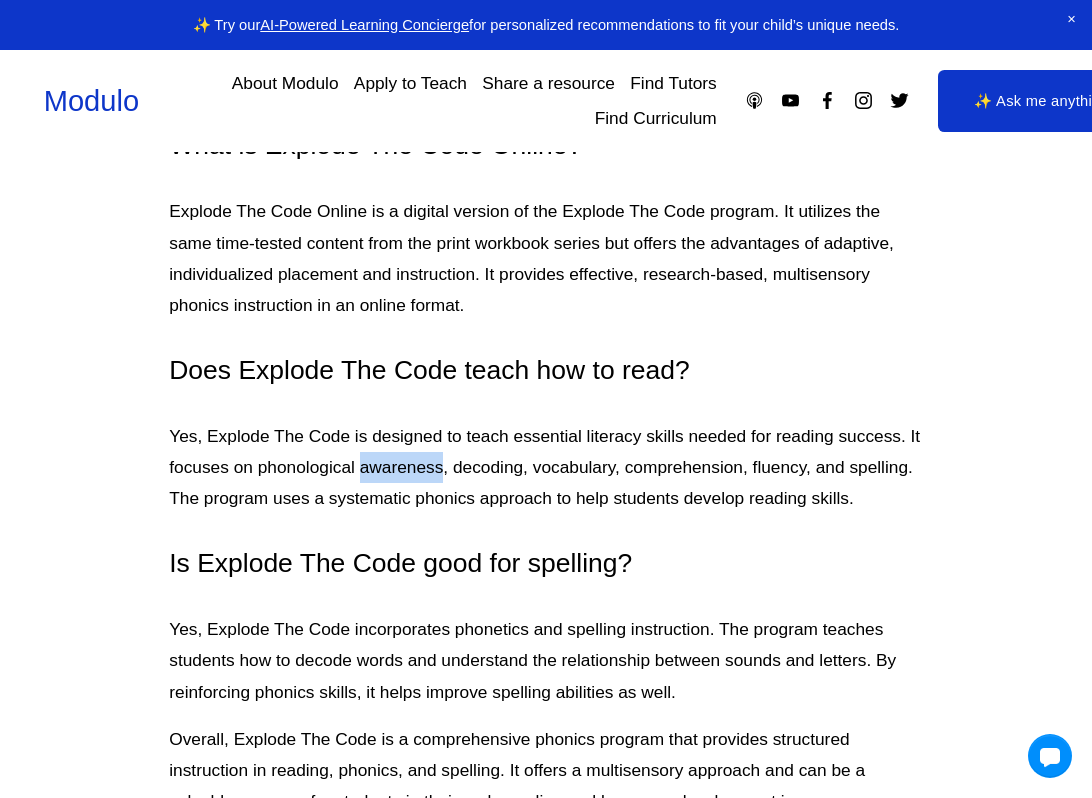 click on "Yes, Explode The Code is designed to teach essential literacy skills needed for reading success. It focuses on phonological awareness, decoding, vocabulary, comprehension, fluency, and spelling. The program uses a systematic phonics approach to help students develop reading skills." at bounding box center (545, 467) 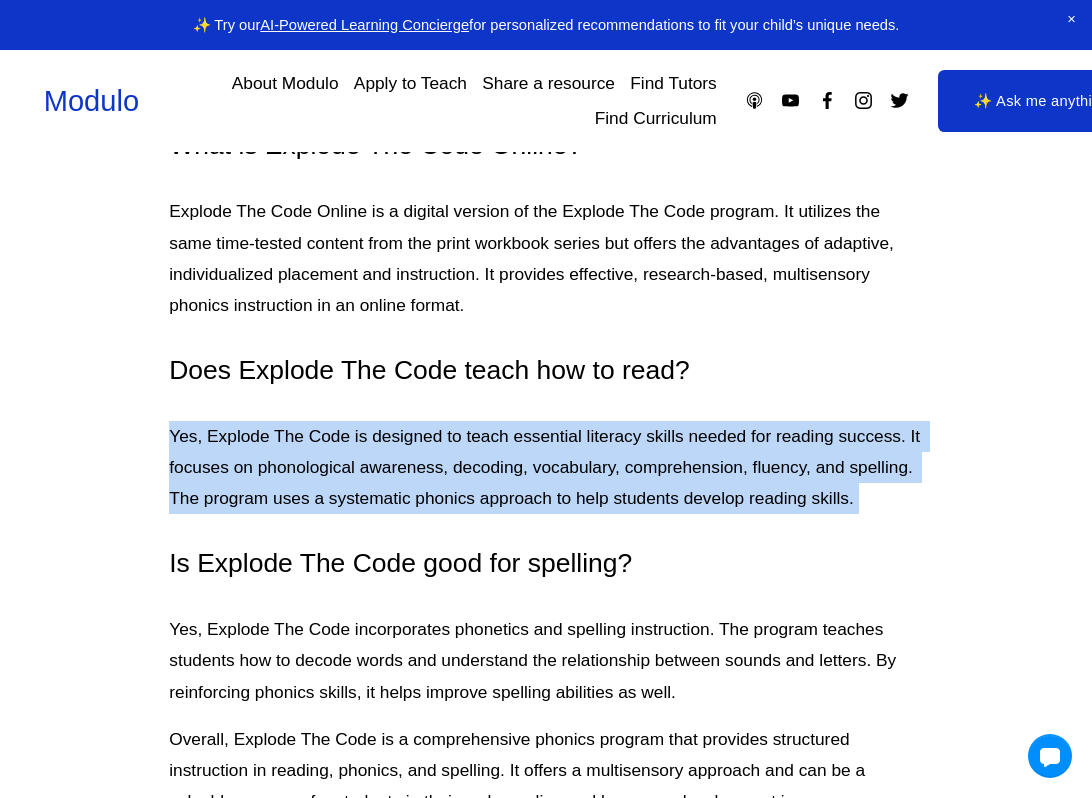 click on "Does Explode The Code teach how to read?" at bounding box center [545, 371] 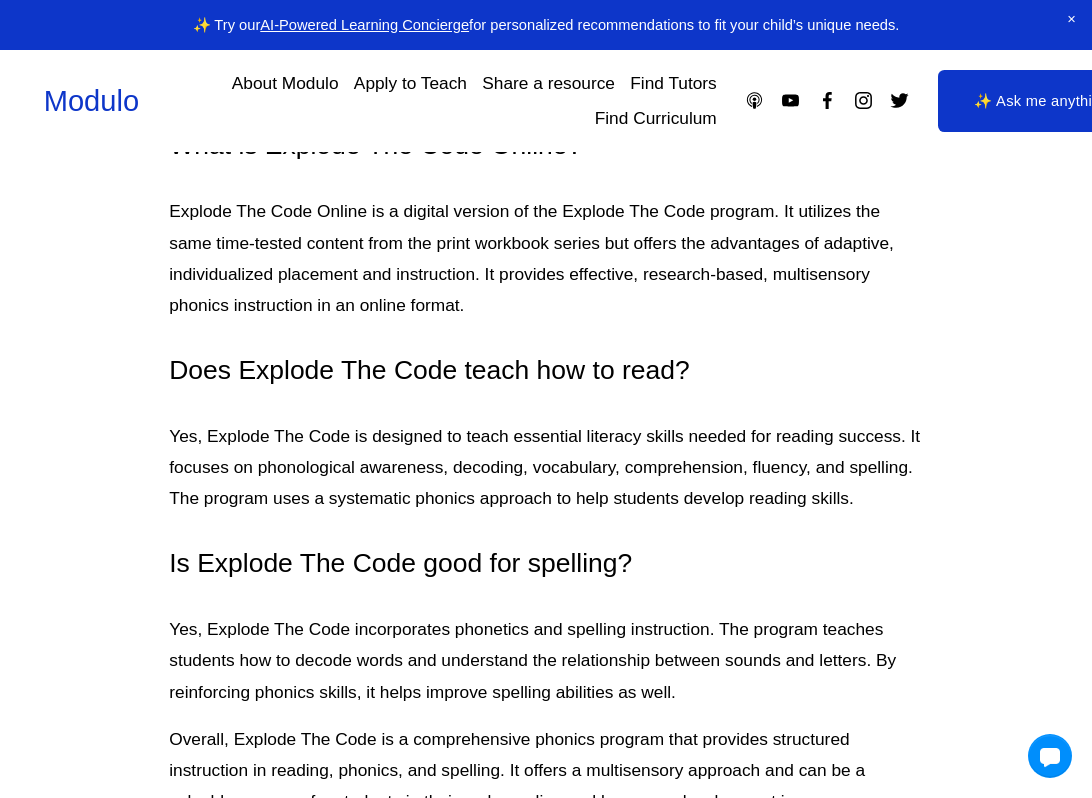 click on "Does Explode The Code teach how to read?" at bounding box center [545, 371] 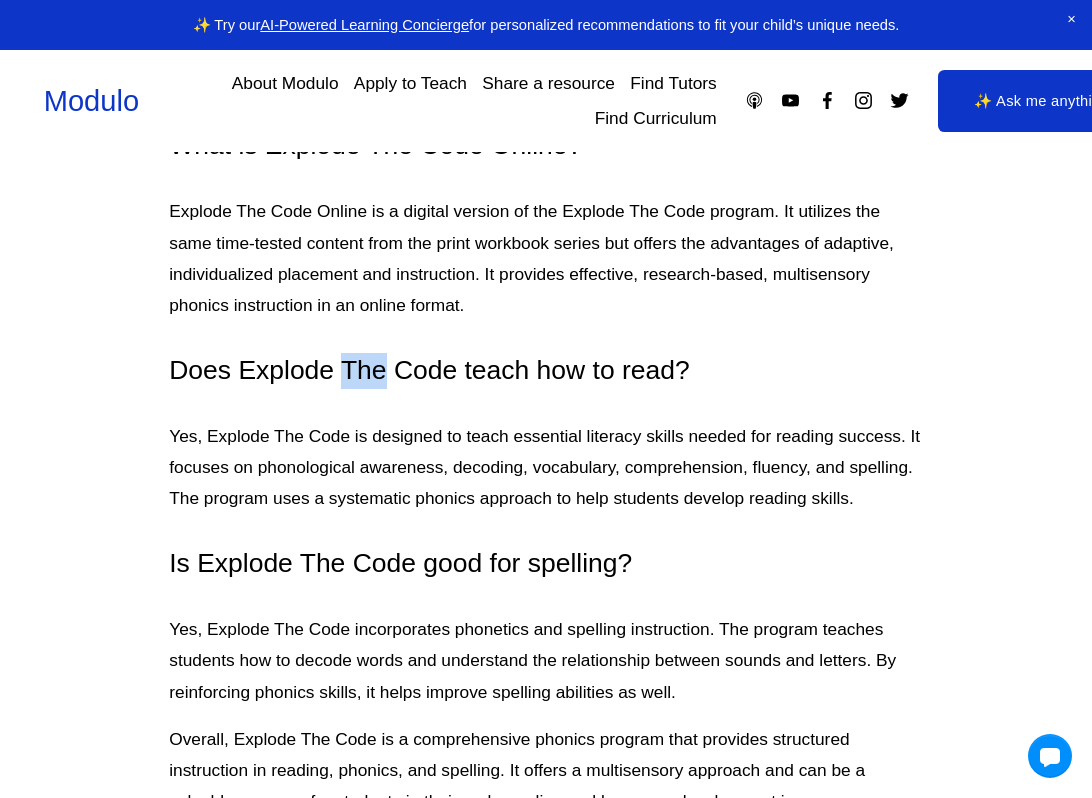 click on "Does Explode The Code teach how to read?" at bounding box center (545, 371) 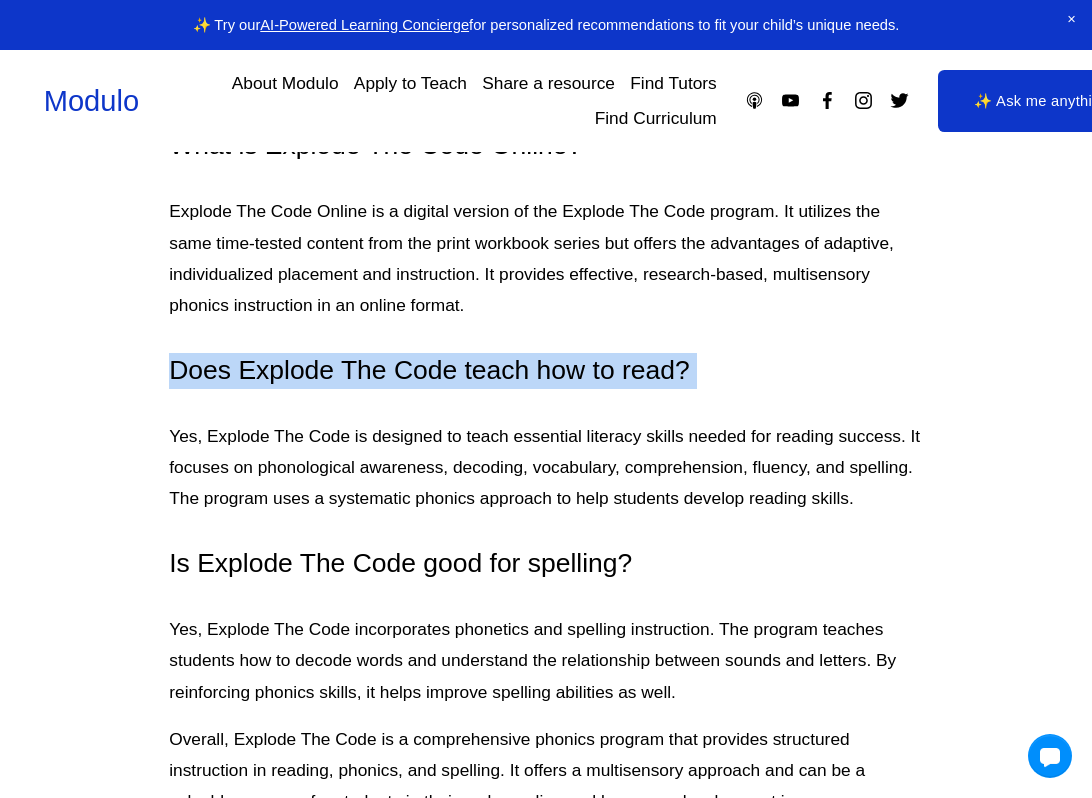 click on "Does Explode The Code teach how to read?" at bounding box center (545, 371) 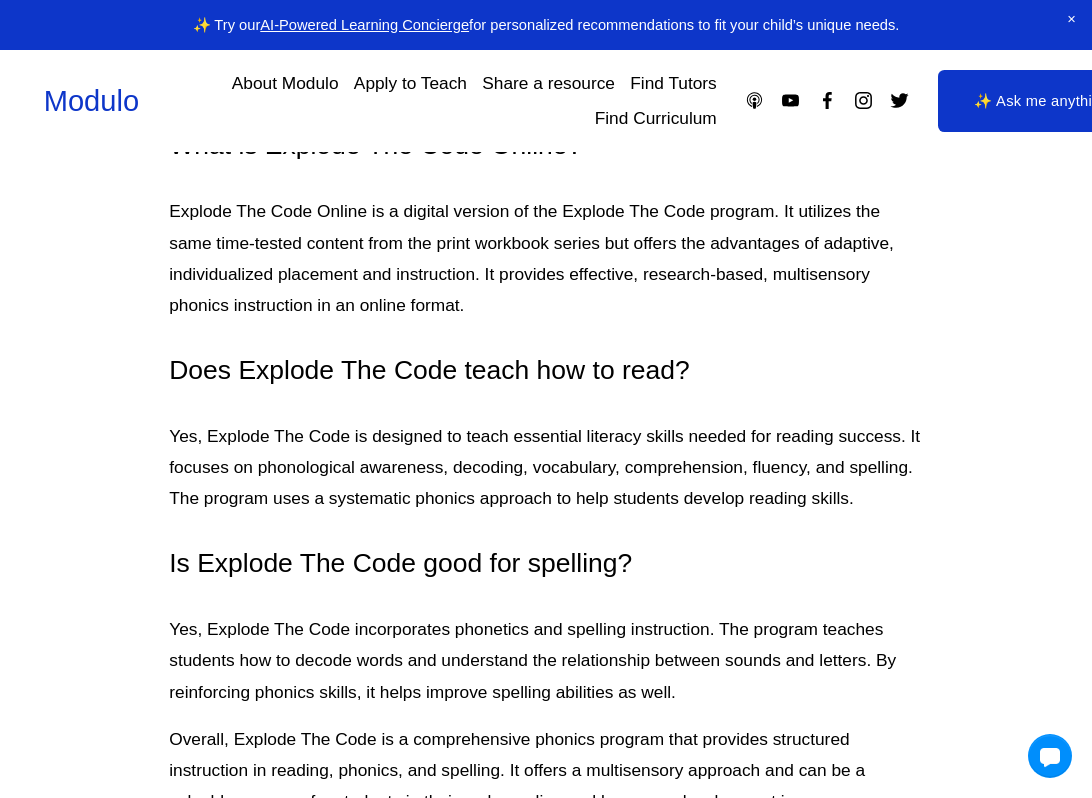 click on "Does Explode The Code teach how to read?" at bounding box center [545, 371] 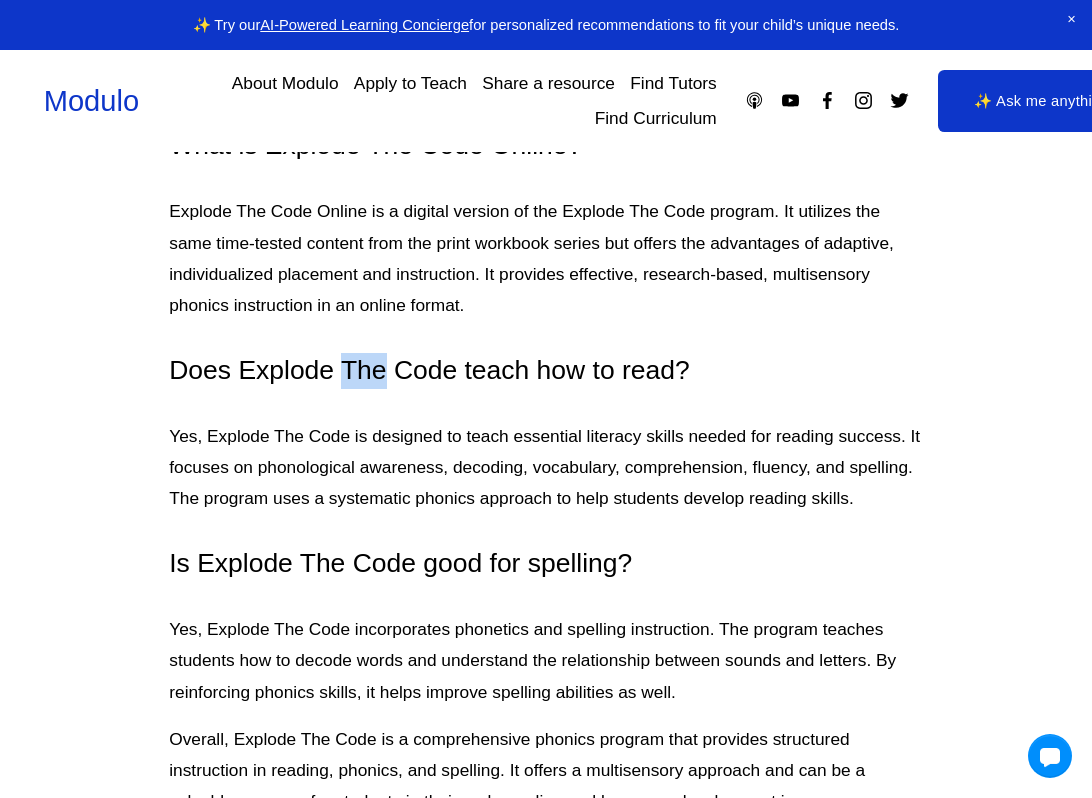 click on "Does Explode The Code teach how to read?" at bounding box center (545, 371) 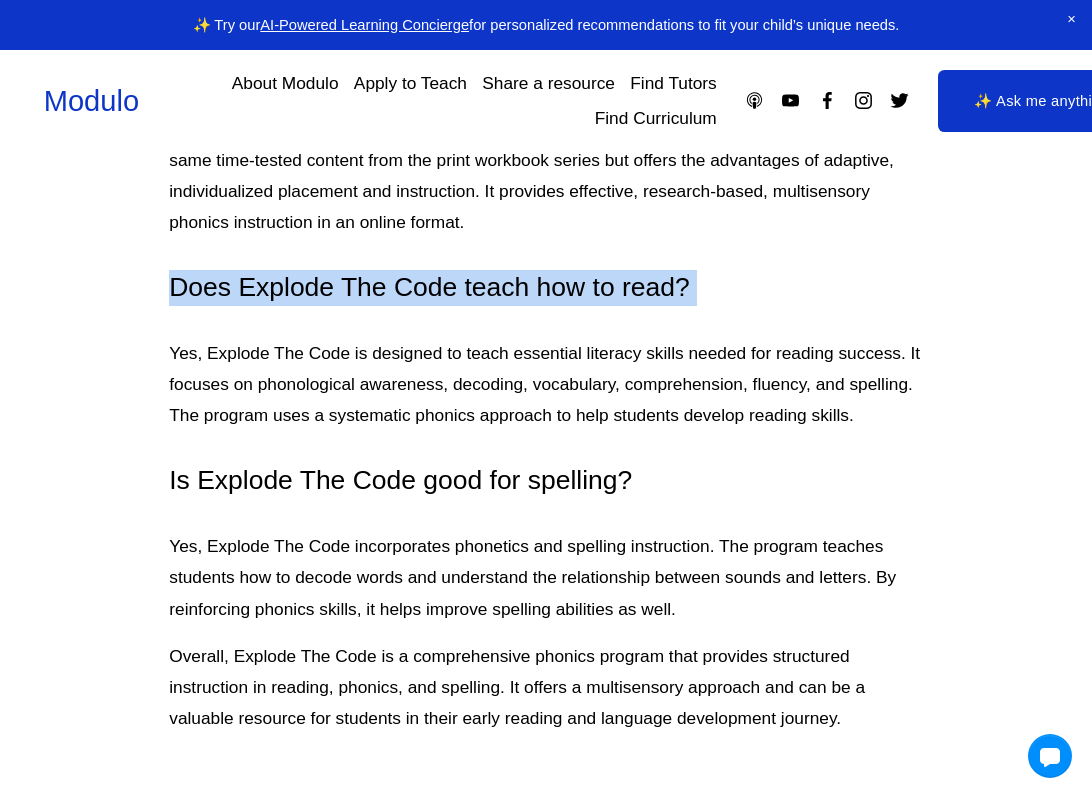 scroll, scrollTop: 5063, scrollLeft: 0, axis: vertical 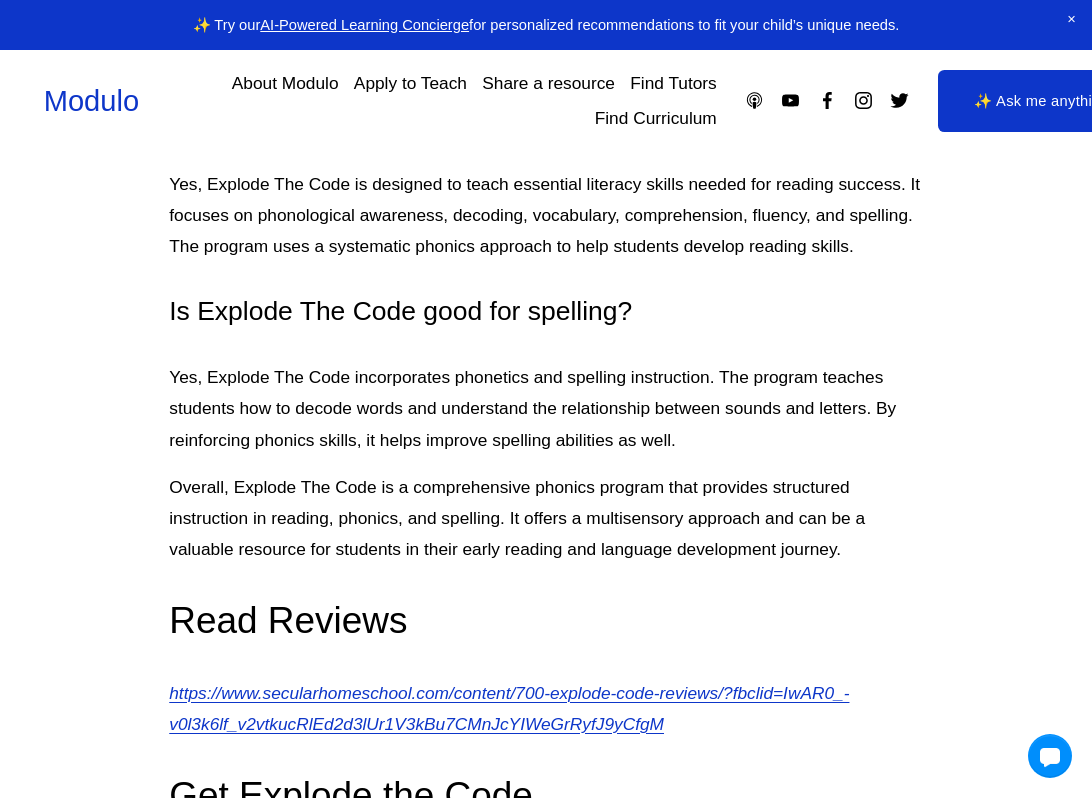 click on "Yes, Explode The Code incorporates phonetics and spelling instruction. The program teaches students how to decode words and understand the relationship between sounds and letters. By reinforcing phonics skills, it helps improve spelling abilities as well." at bounding box center (545, 408) 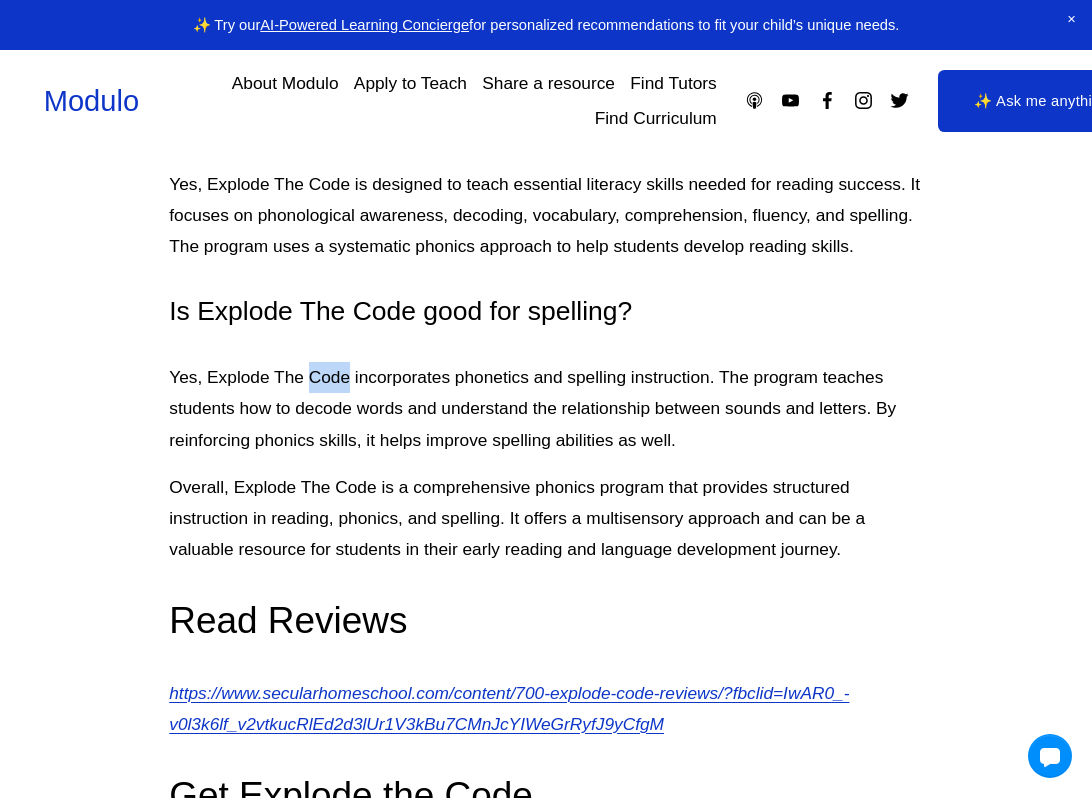 click on "Yes, Explode The Code incorporates phonetics and spelling instruction. The program teaches students how to decode words and understand the relationship between sounds and letters. By reinforcing phonics skills, it helps improve spelling abilities as well." at bounding box center [545, 408] 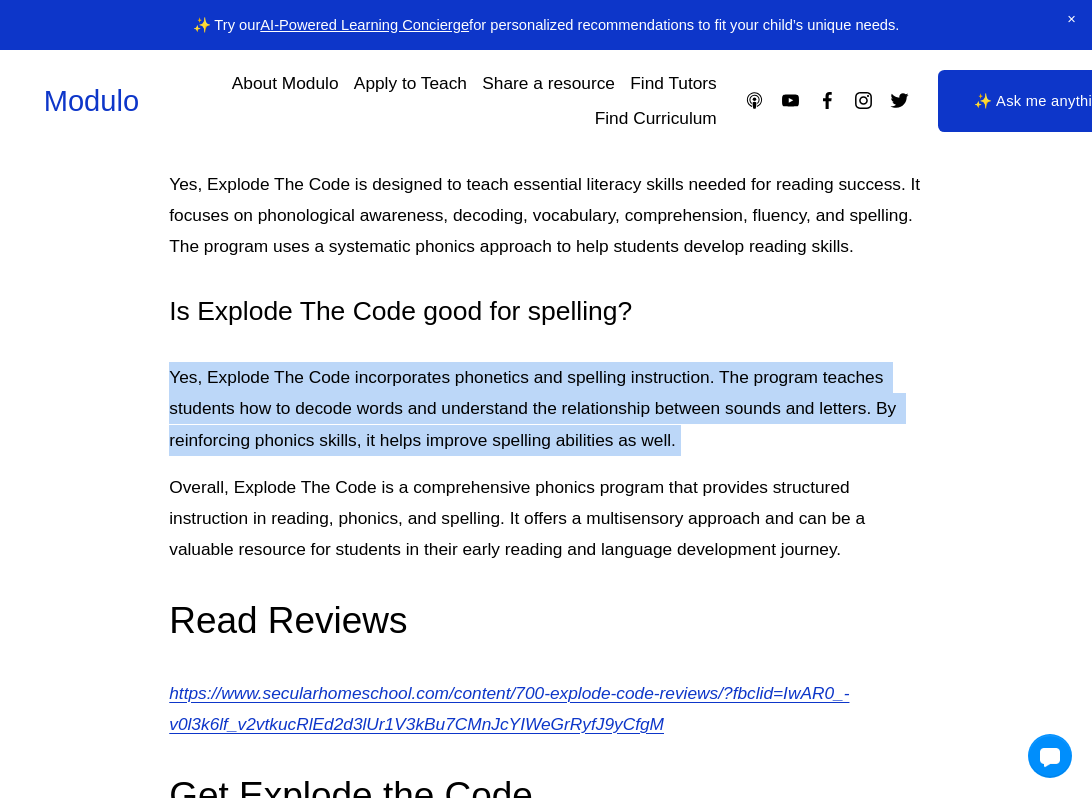 click on "Yes, Explode The Code incorporates phonetics and spelling instruction. The program teaches students how to decode words and understand the relationship between sounds and letters. By reinforcing phonics skills, it helps improve spelling abilities as well." at bounding box center (545, 408) 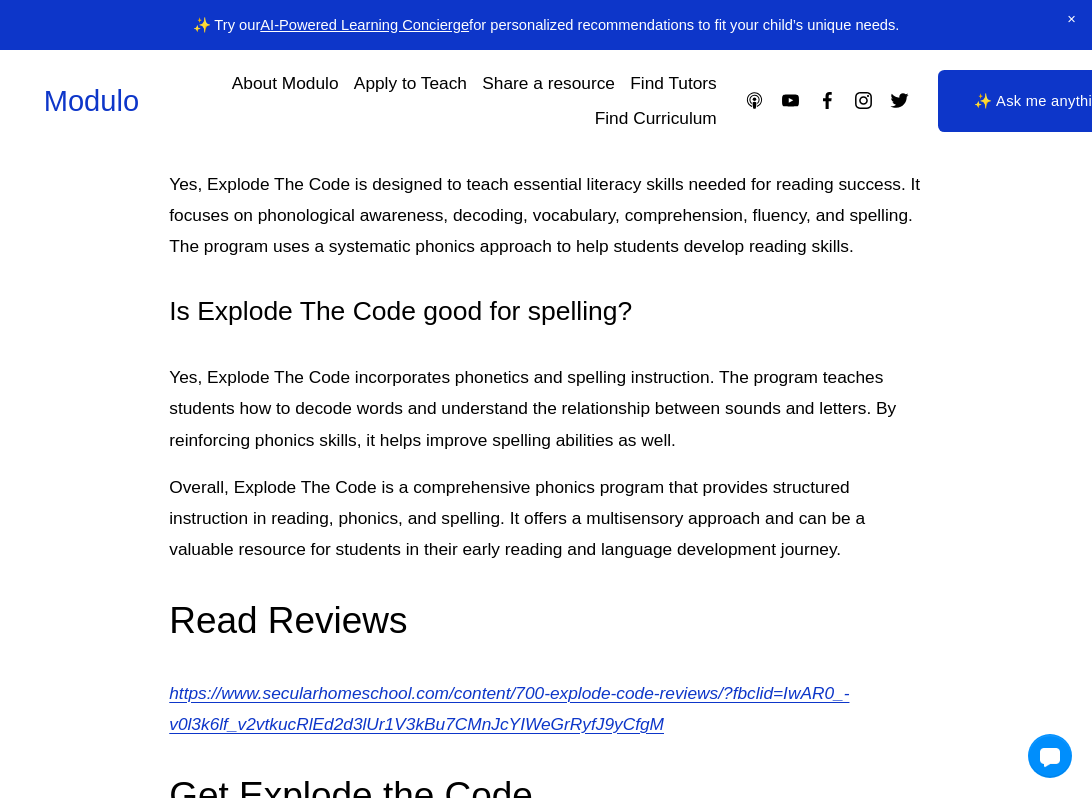 click on "Yes, Explode The Code incorporates phonetics and spelling instruction. The program teaches students how to decode words and understand the relationship between sounds and letters. By reinforcing phonics skills, it helps improve spelling abilities as well." at bounding box center (545, 408) 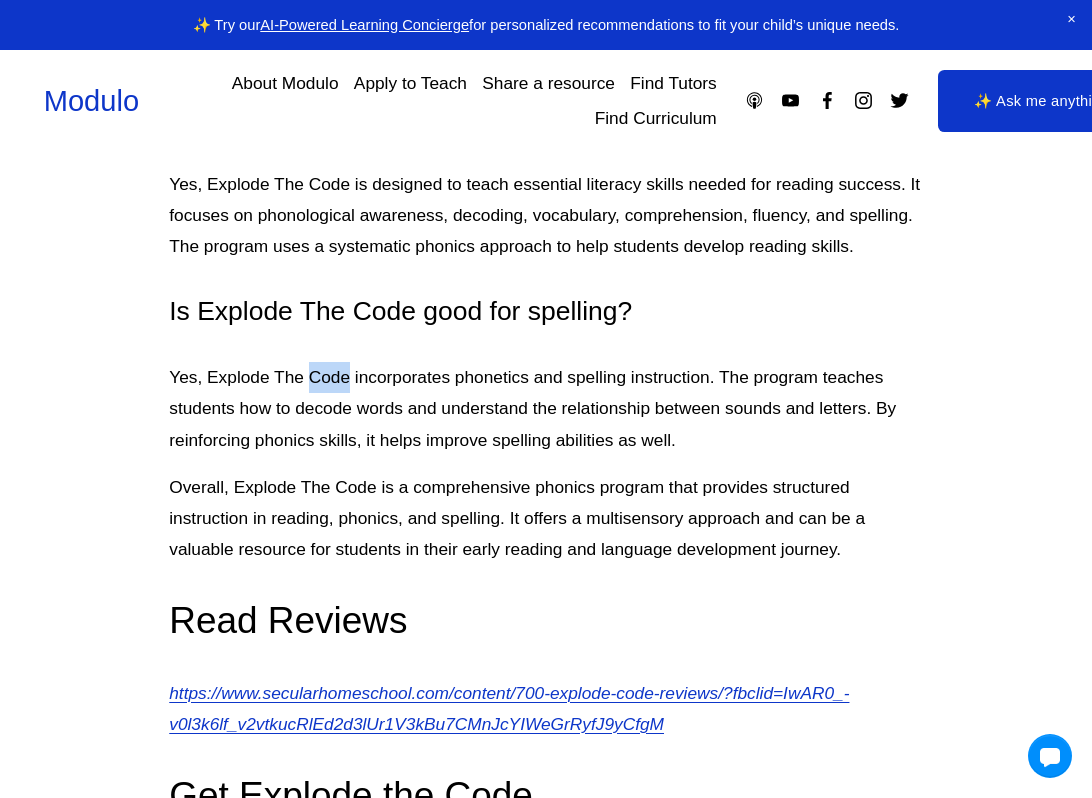 click on "Yes, Explode The Code incorporates phonetics and spelling instruction. The program teaches students how to decode words and understand the relationship between sounds and letters. By reinforcing phonics skills, it helps improve spelling abilities as well." at bounding box center (545, 408) 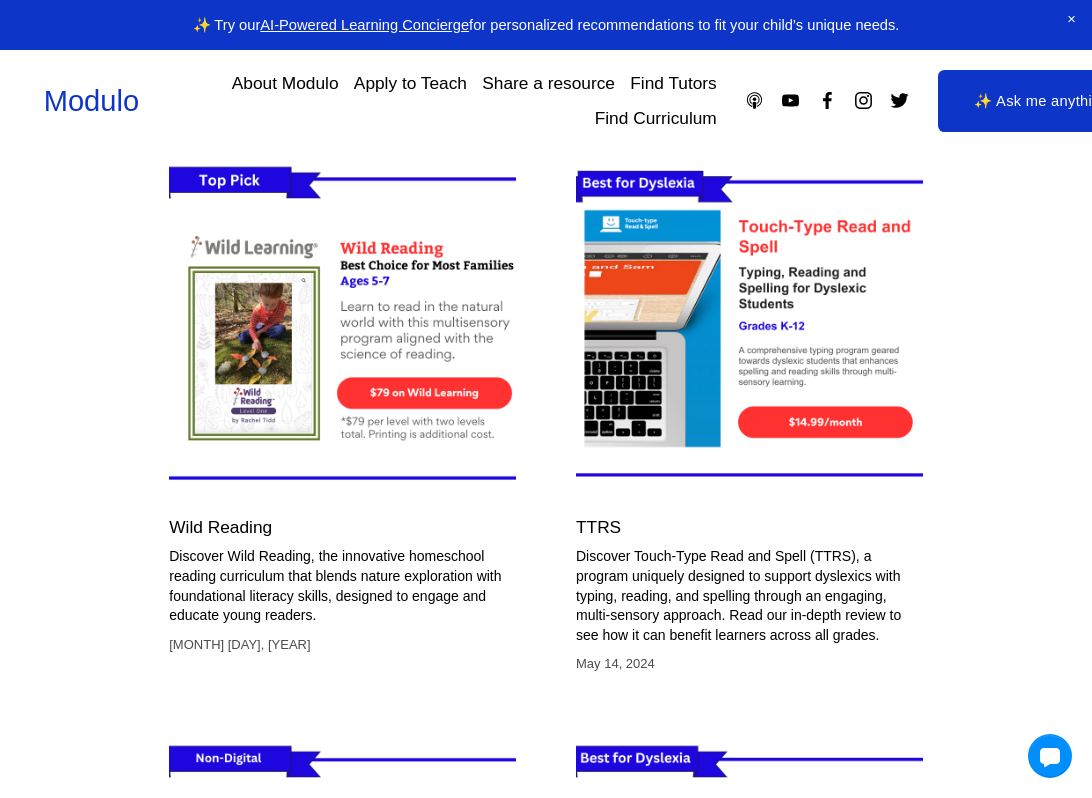 scroll, scrollTop: 5904, scrollLeft: 0, axis: vertical 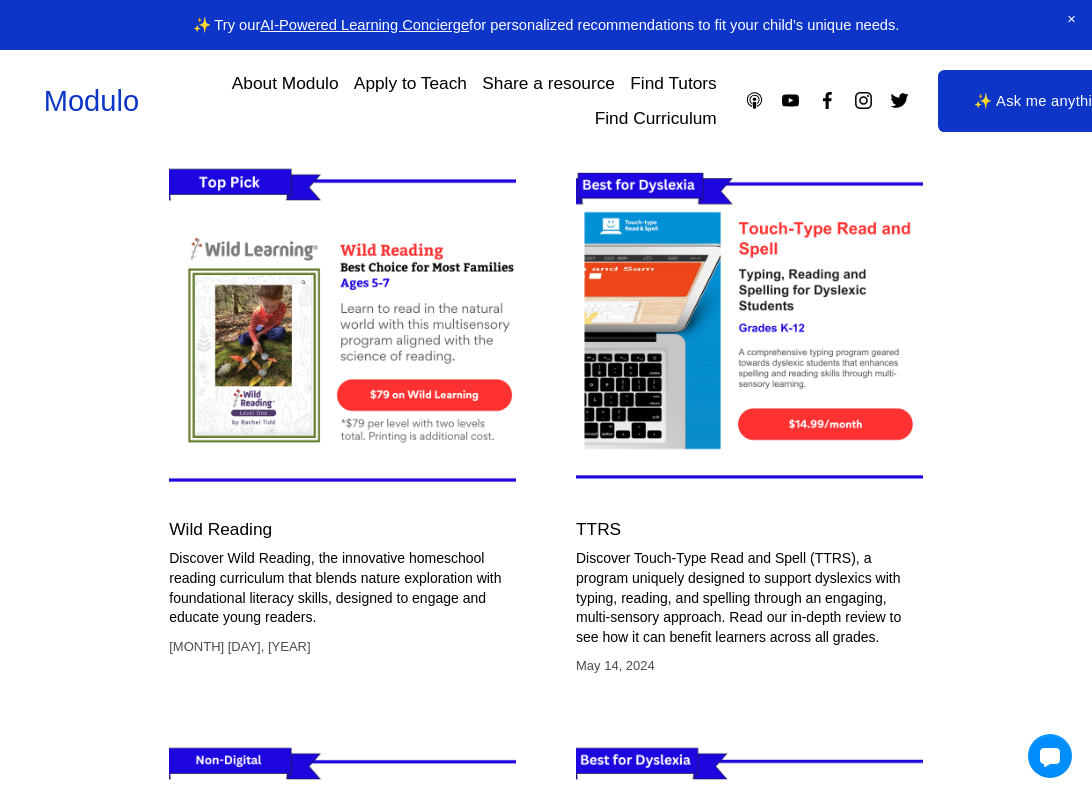 click at bounding box center [343, 330] 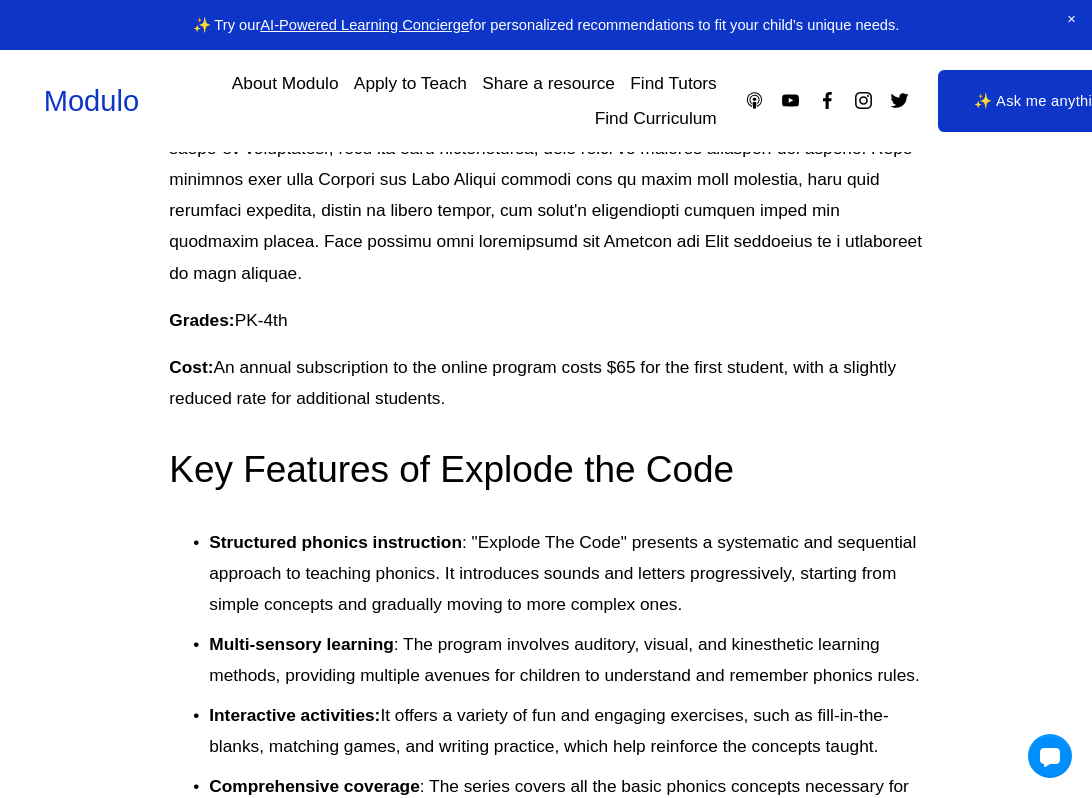 scroll, scrollTop: 0, scrollLeft: 0, axis: both 